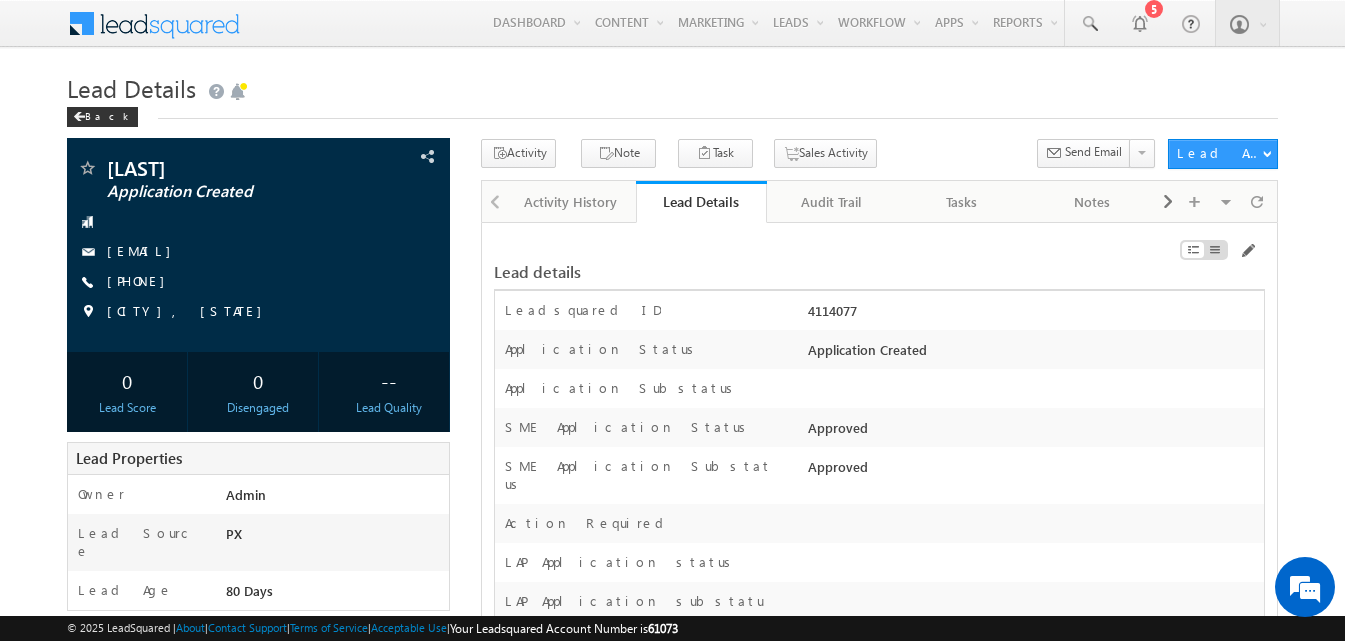 scroll, scrollTop: 100, scrollLeft: 0, axis: vertical 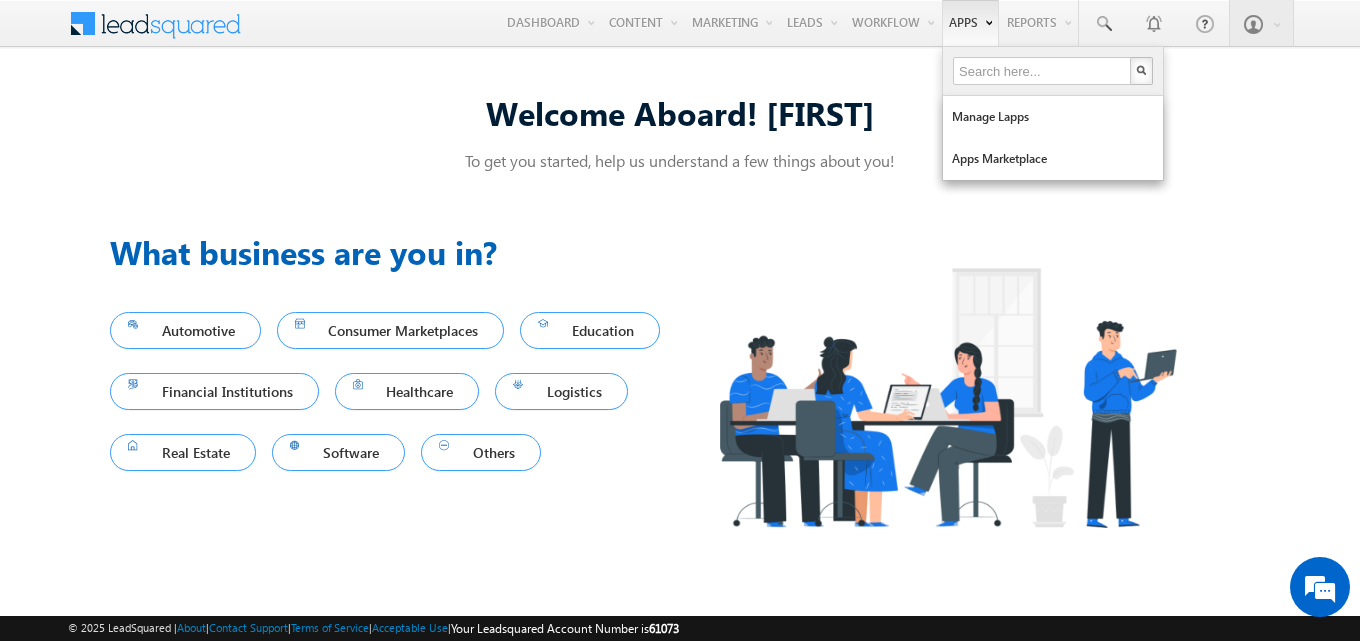 click on "Apps" at bounding box center [970, 23] 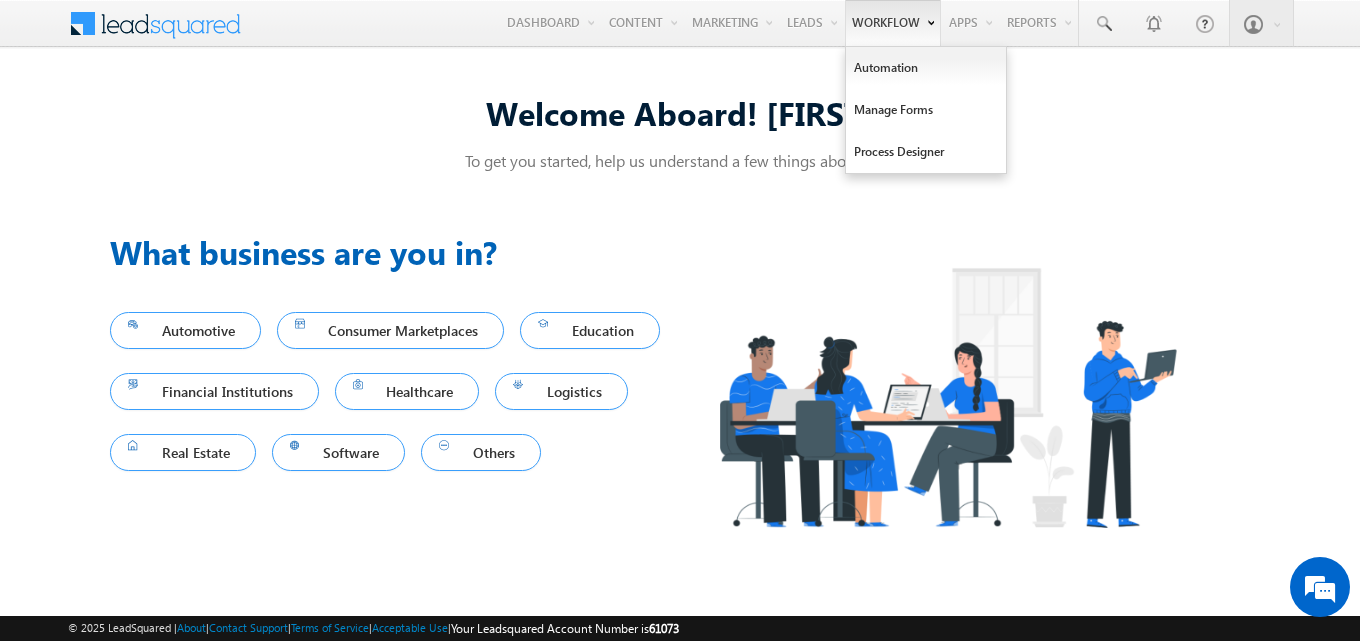click on "Workflow" at bounding box center [893, 23] 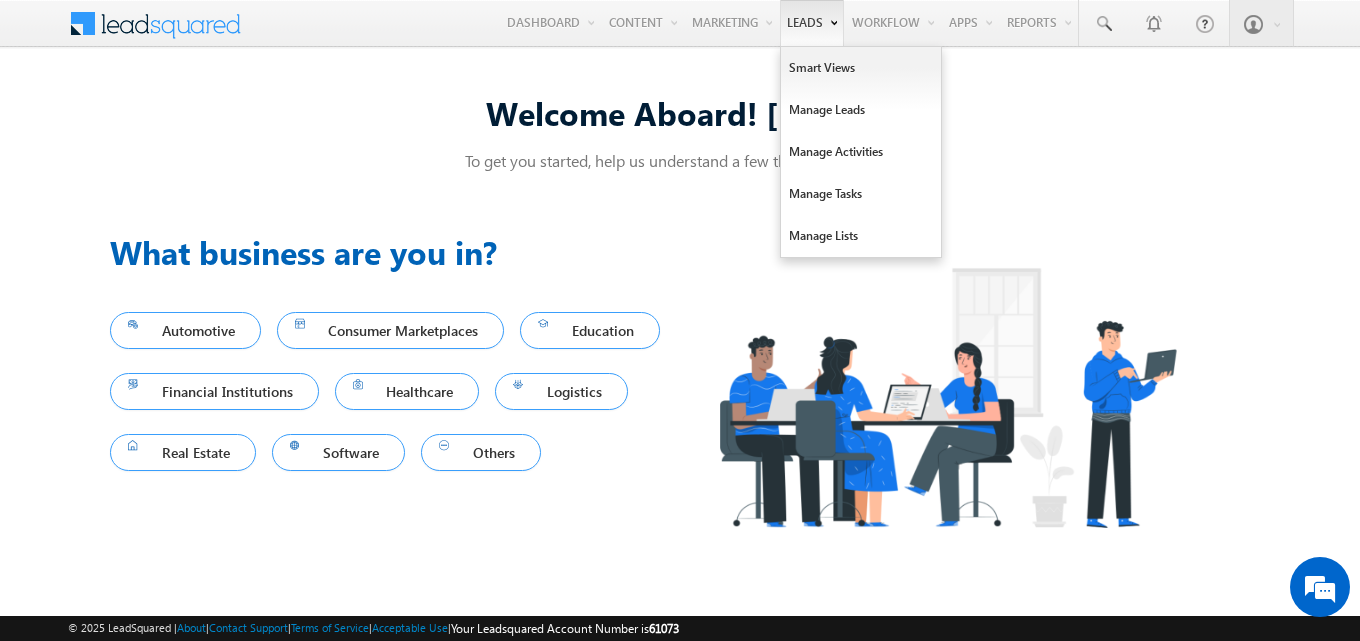 click on "Leads" at bounding box center (812, 23) 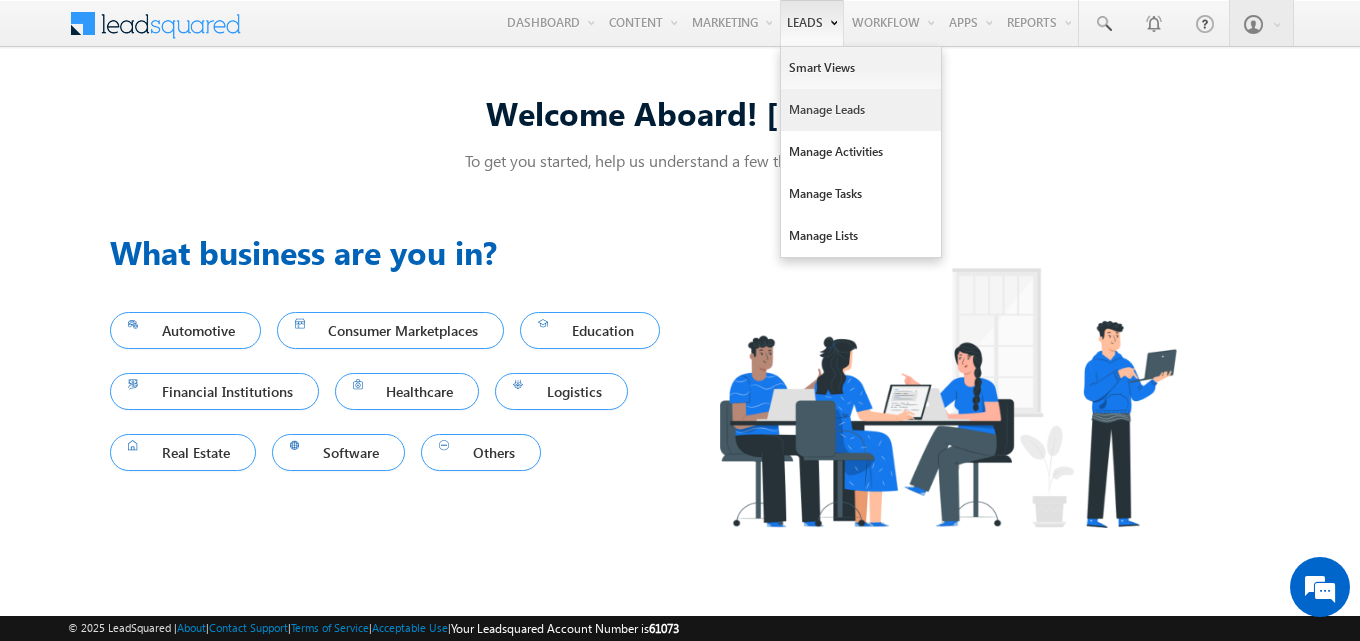 click on "Manage Leads" at bounding box center [861, 110] 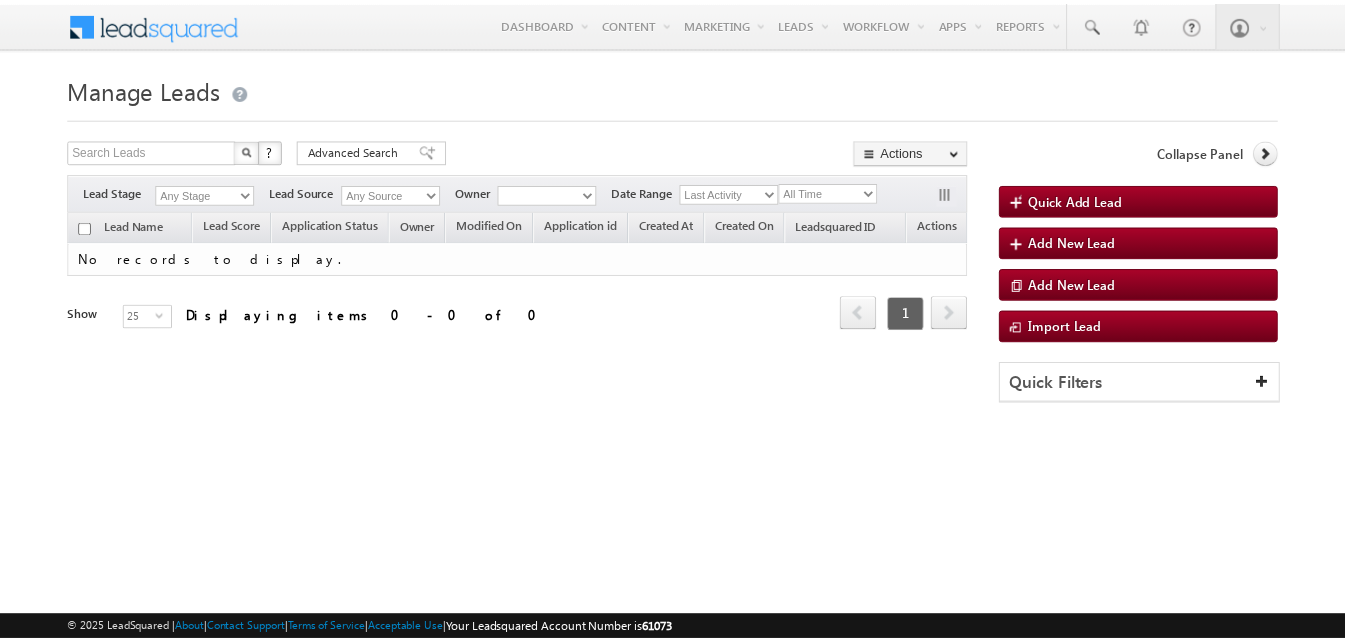 scroll, scrollTop: 0, scrollLeft: 0, axis: both 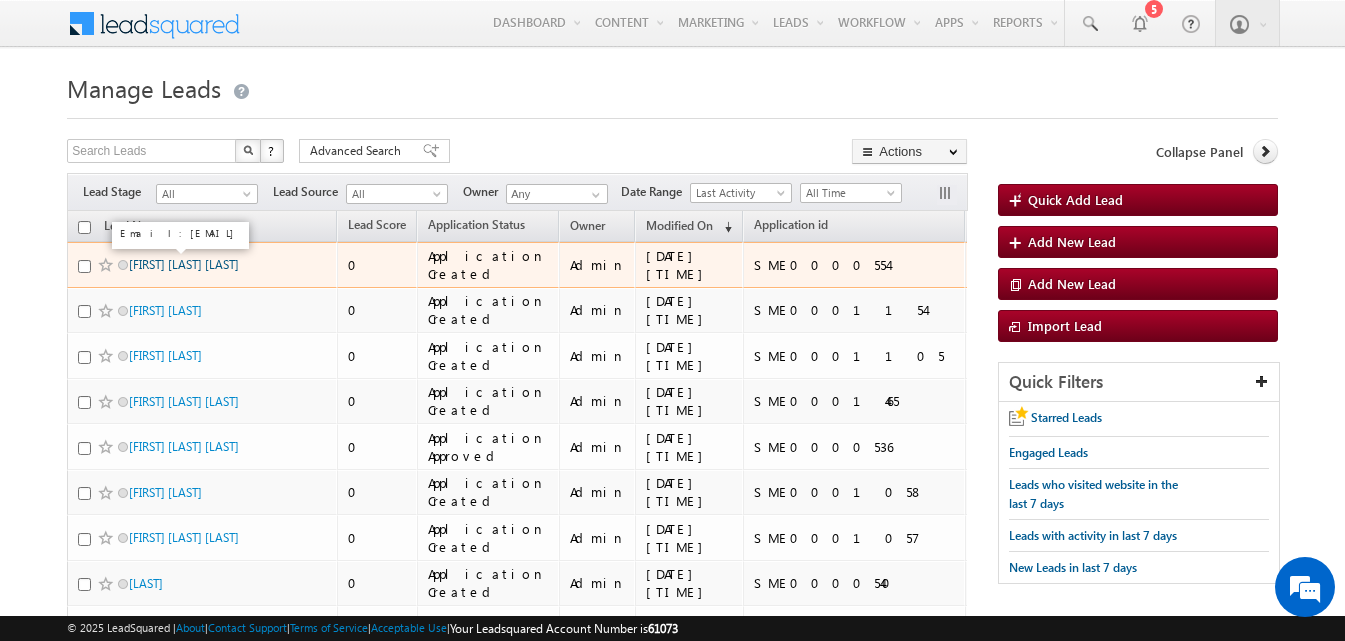 click on "MANOJ KUMAR SAINI" at bounding box center [184, 264] 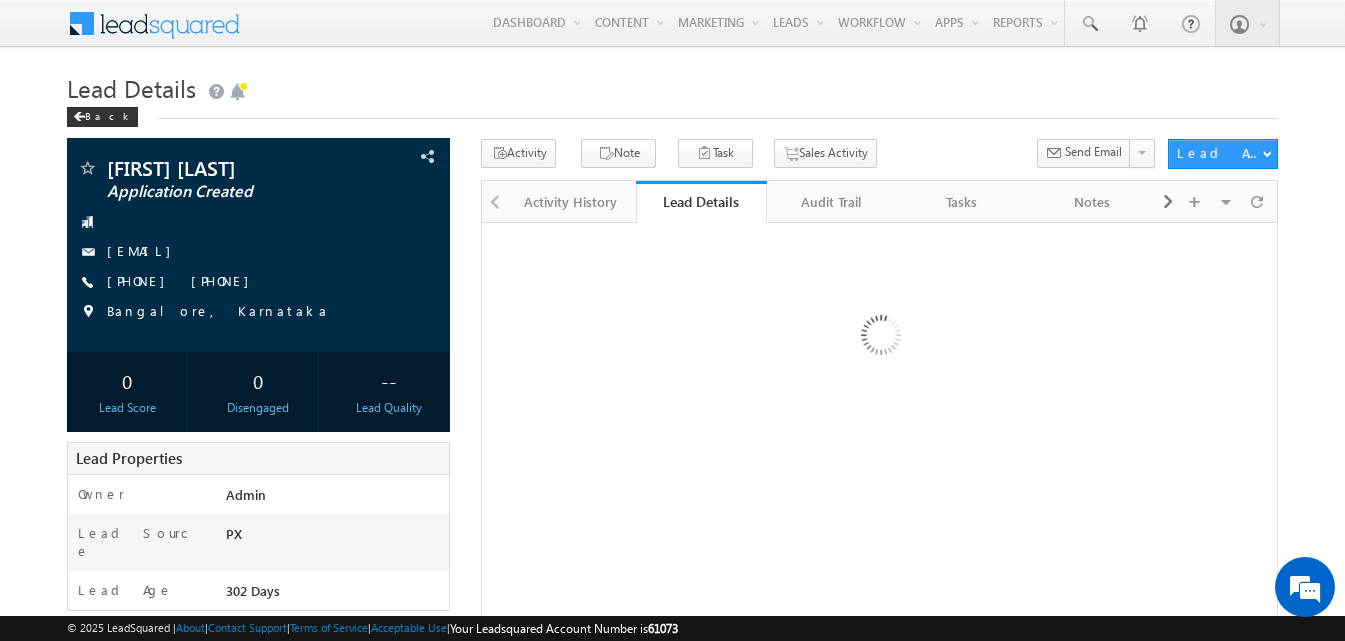 scroll, scrollTop: 0, scrollLeft: 0, axis: both 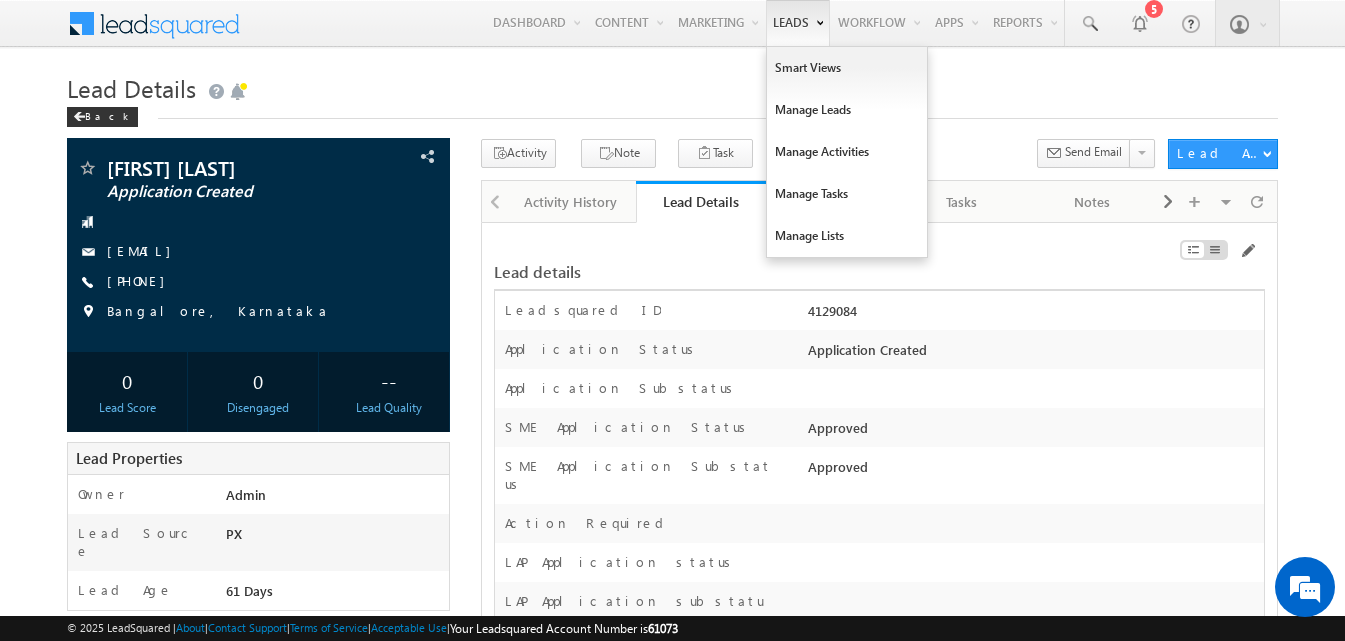 click on "Leads" at bounding box center (798, 23) 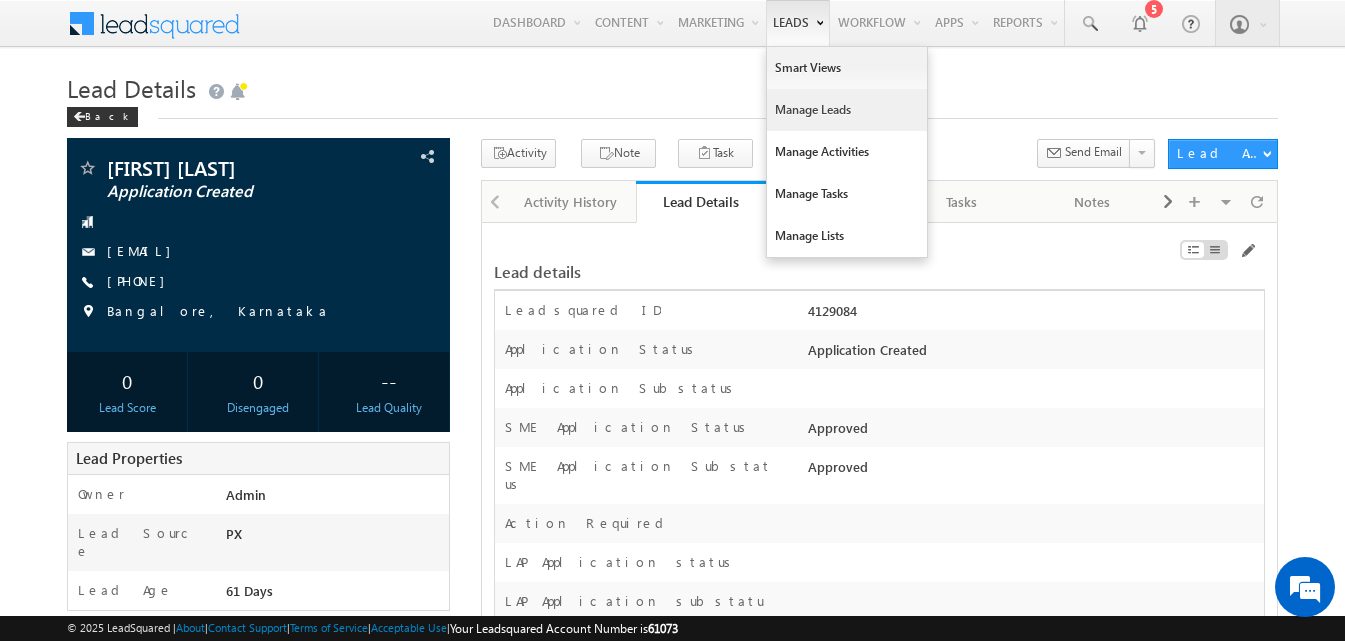 click on "Manage Leads" at bounding box center (847, 110) 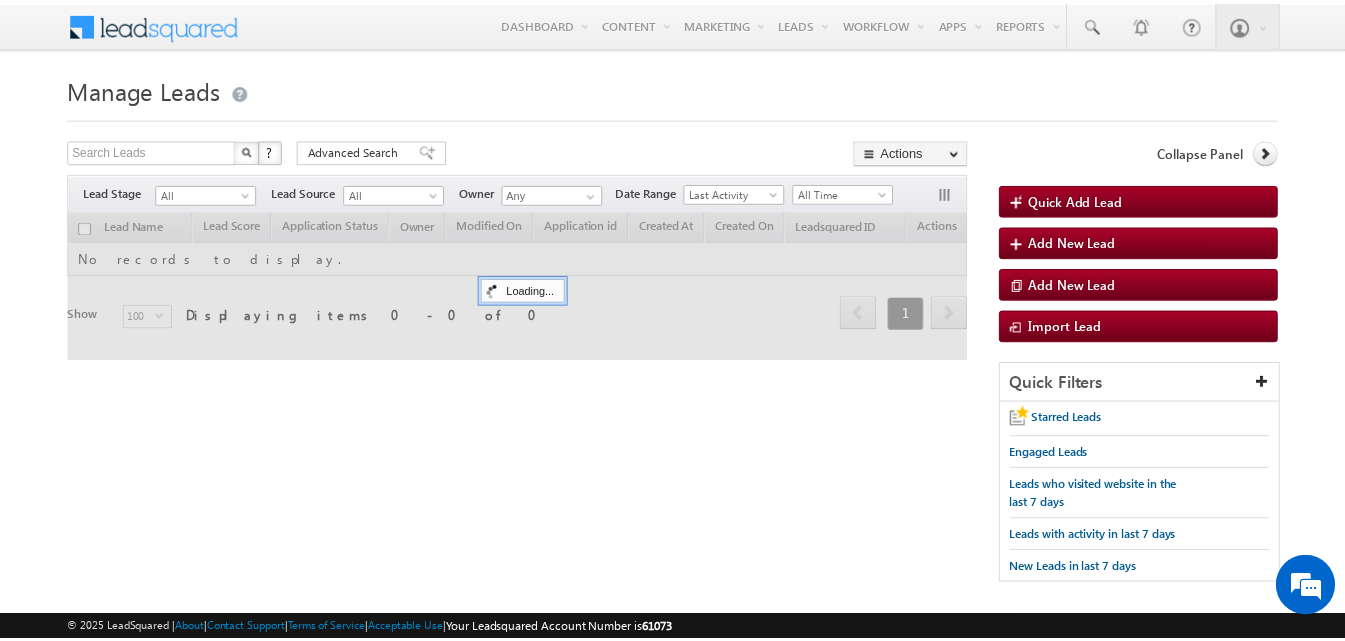 scroll, scrollTop: 0, scrollLeft: 0, axis: both 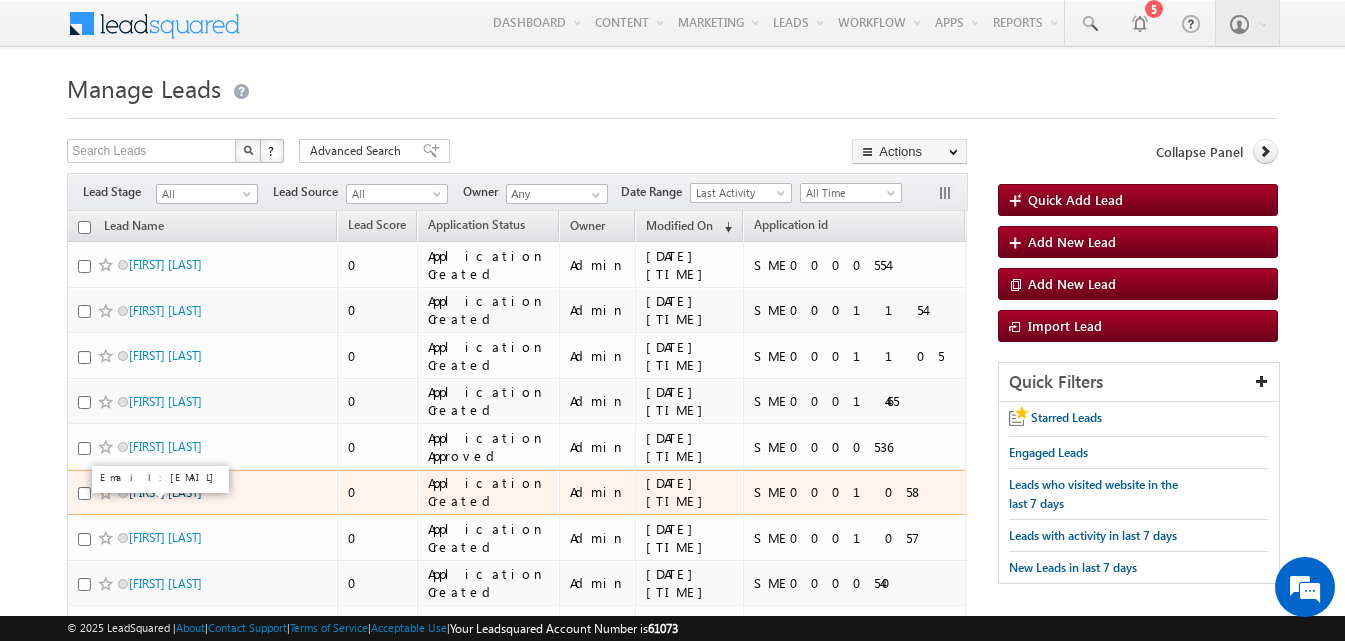 click on "[LAST]" at bounding box center [165, 492] 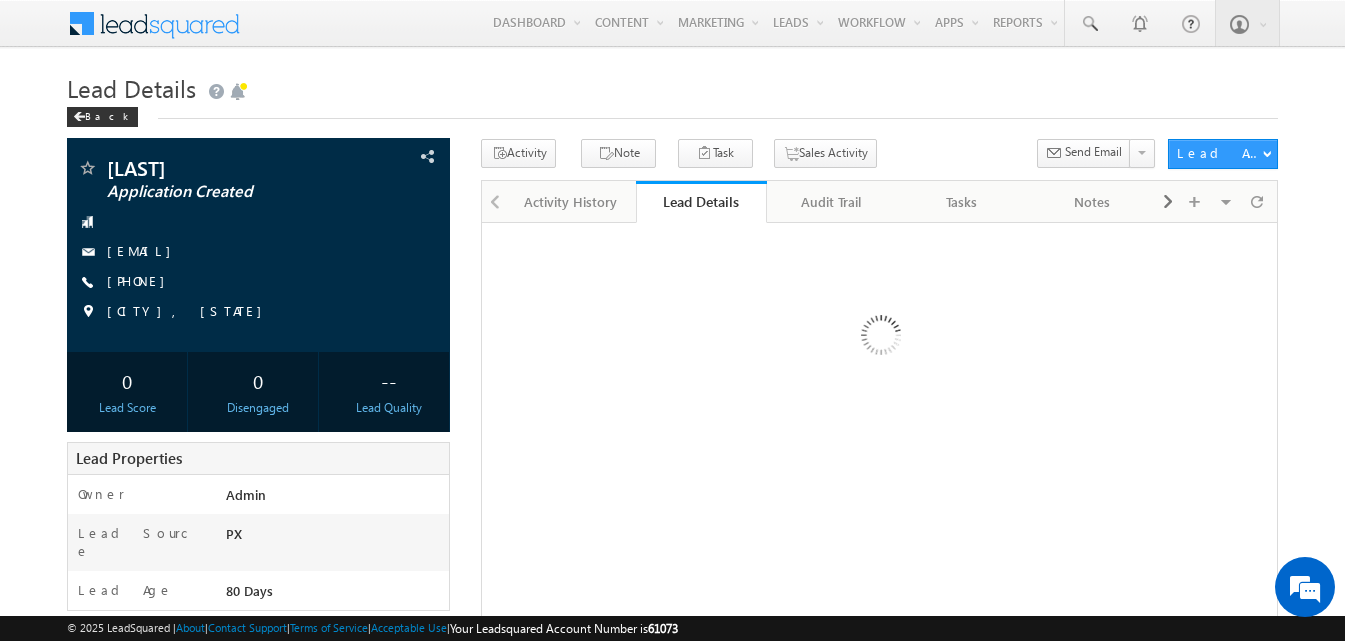 scroll, scrollTop: 0, scrollLeft: 0, axis: both 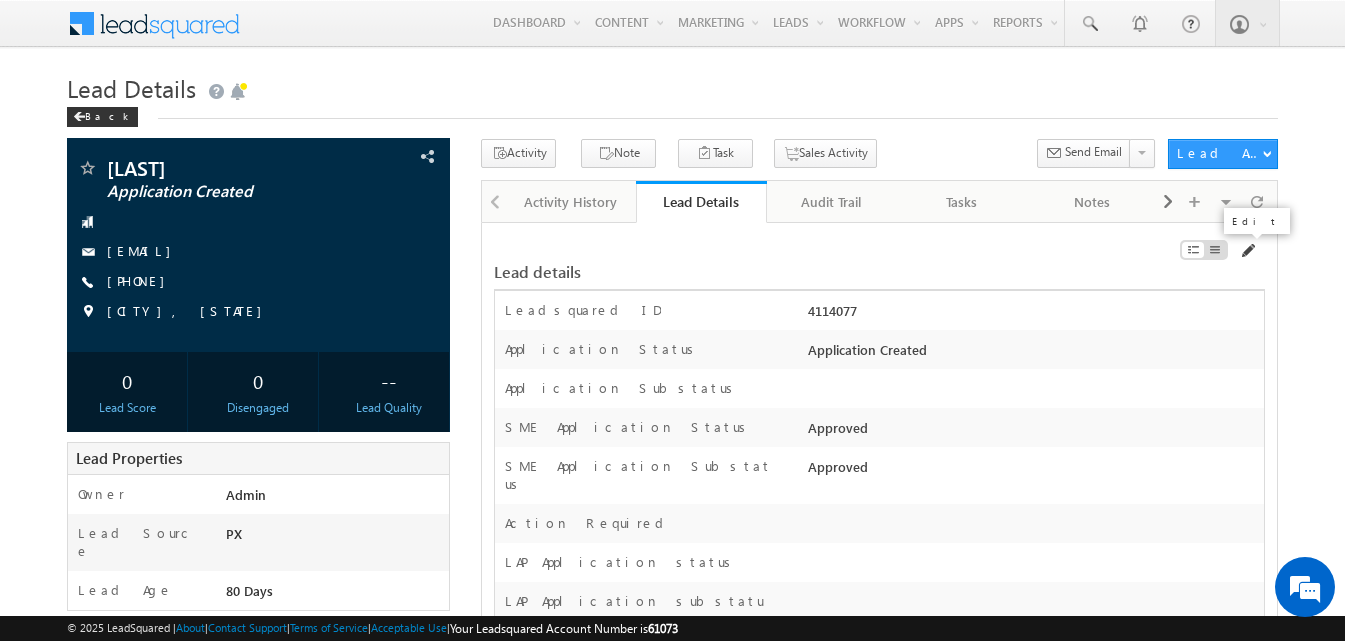 click at bounding box center [1247, 251] 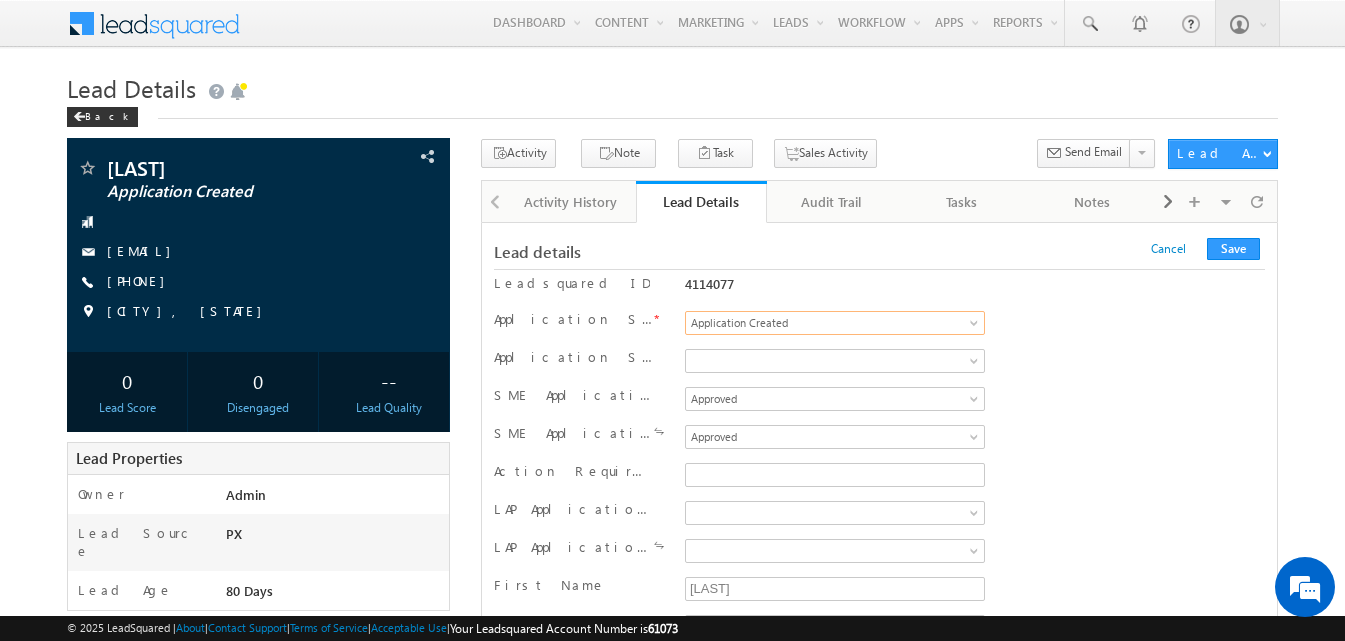 click on "4114077" at bounding box center (835, 283) 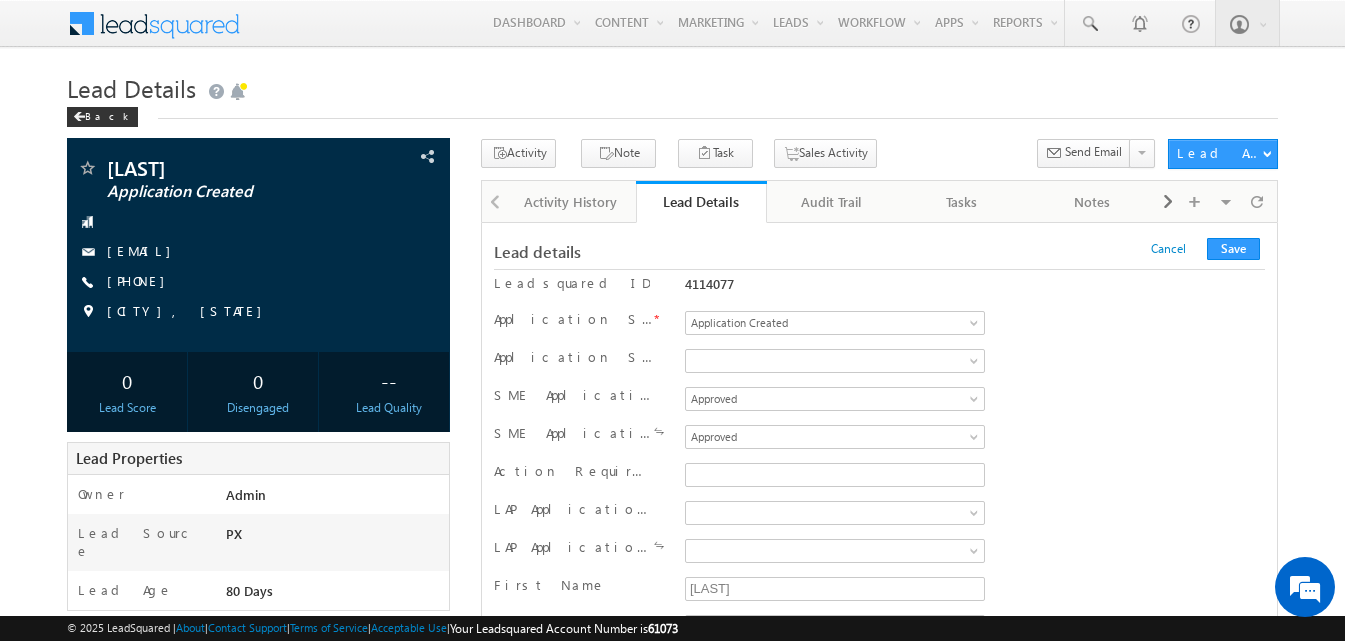scroll, scrollTop: 0, scrollLeft: 0, axis: both 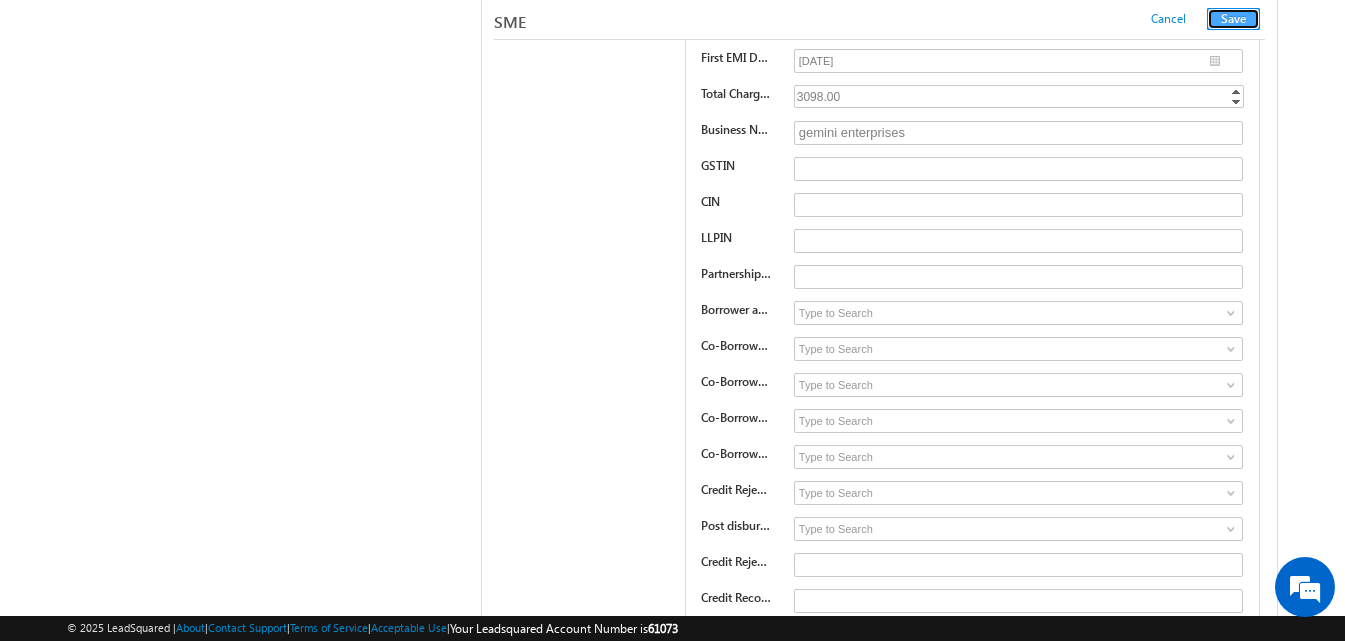 drag, startPoint x: 1238, startPoint y: 14, endPoint x: 672, endPoint y: 633, distance: 838.7592 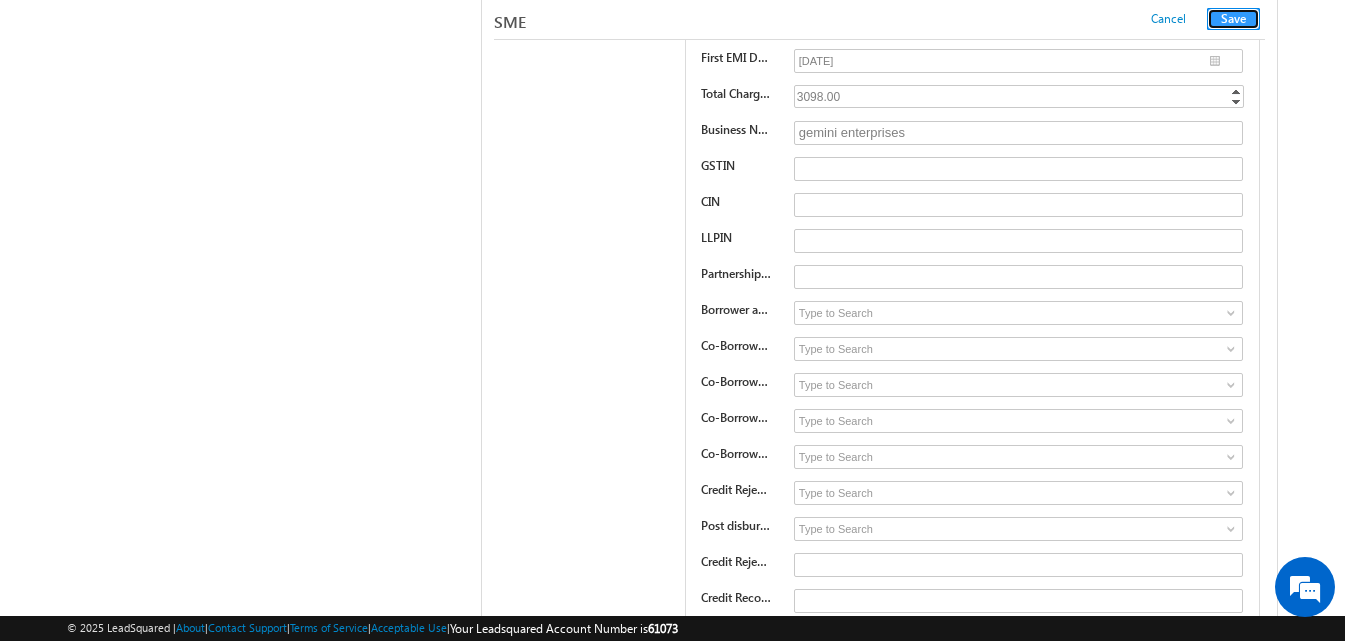 click on "Save" at bounding box center (1233, 19) 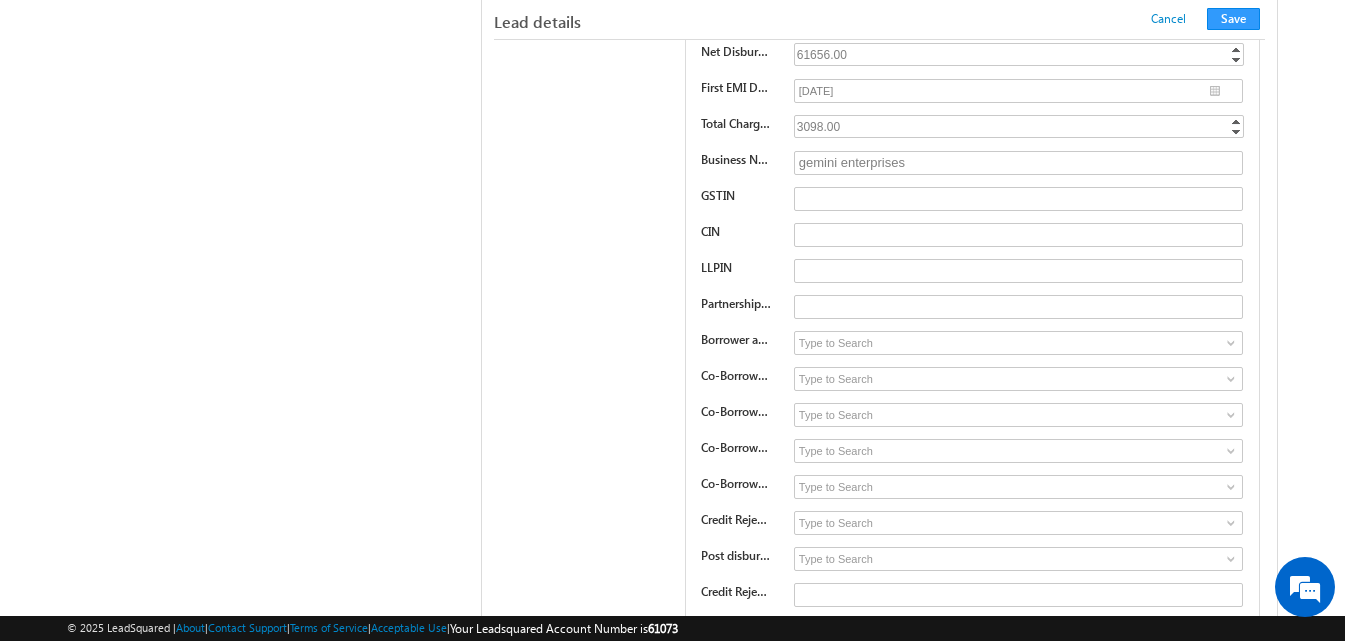 scroll, scrollTop: 333, scrollLeft: 0, axis: vertical 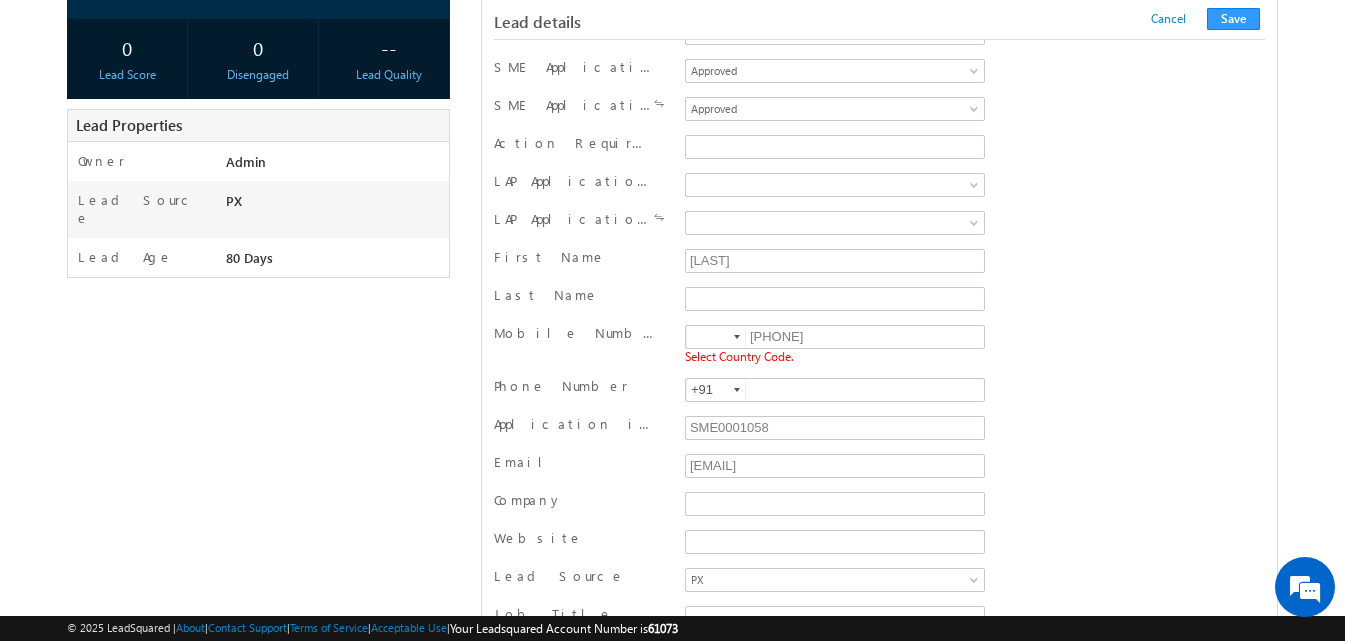click at bounding box center (737, 337) 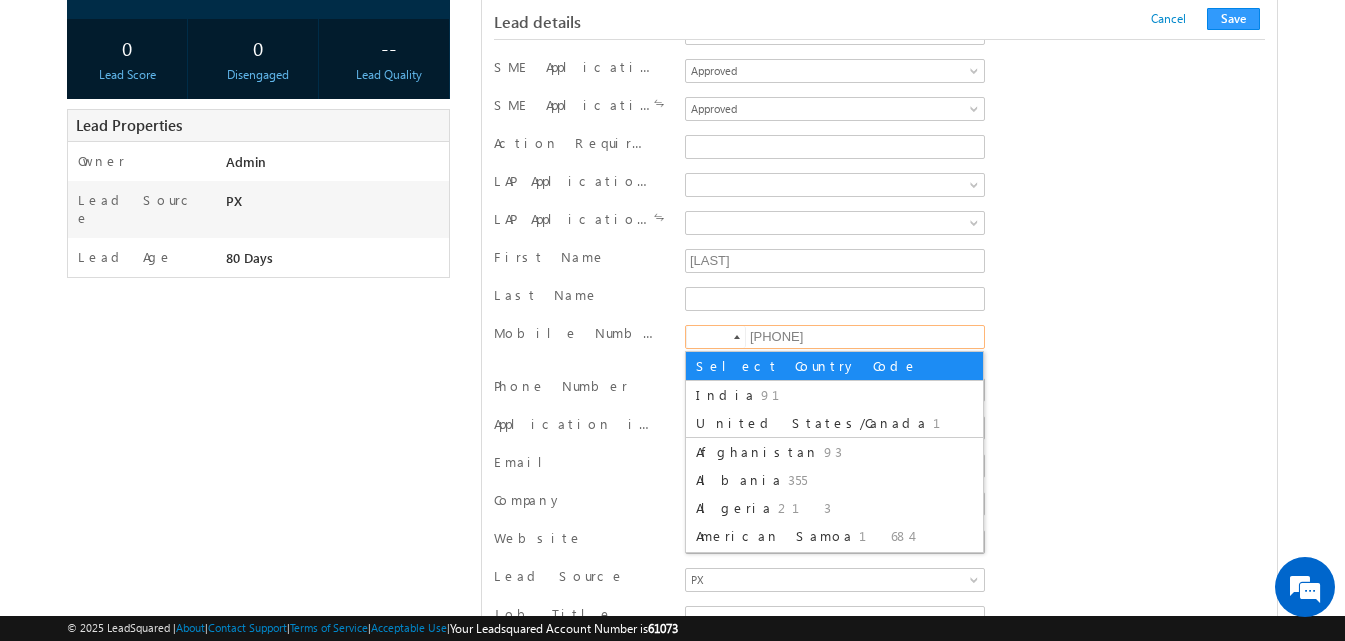 click on "India" at bounding box center [726, 394] 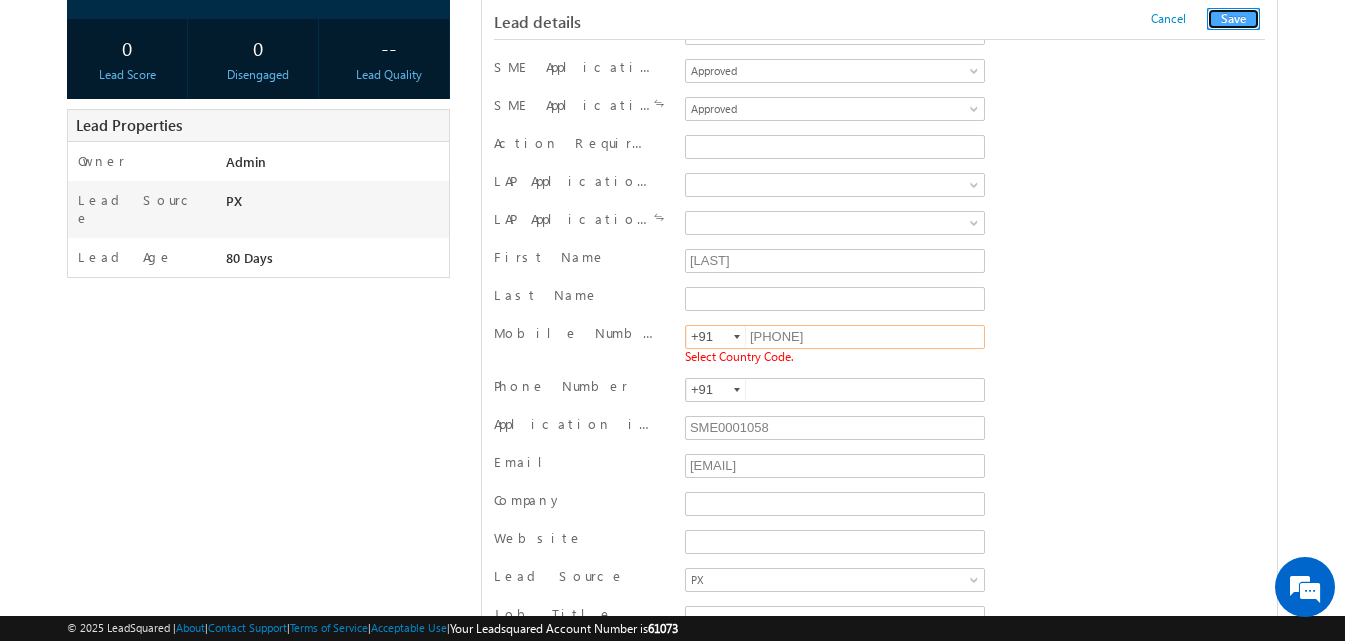 click on "Save" at bounding box center (1233, 19) 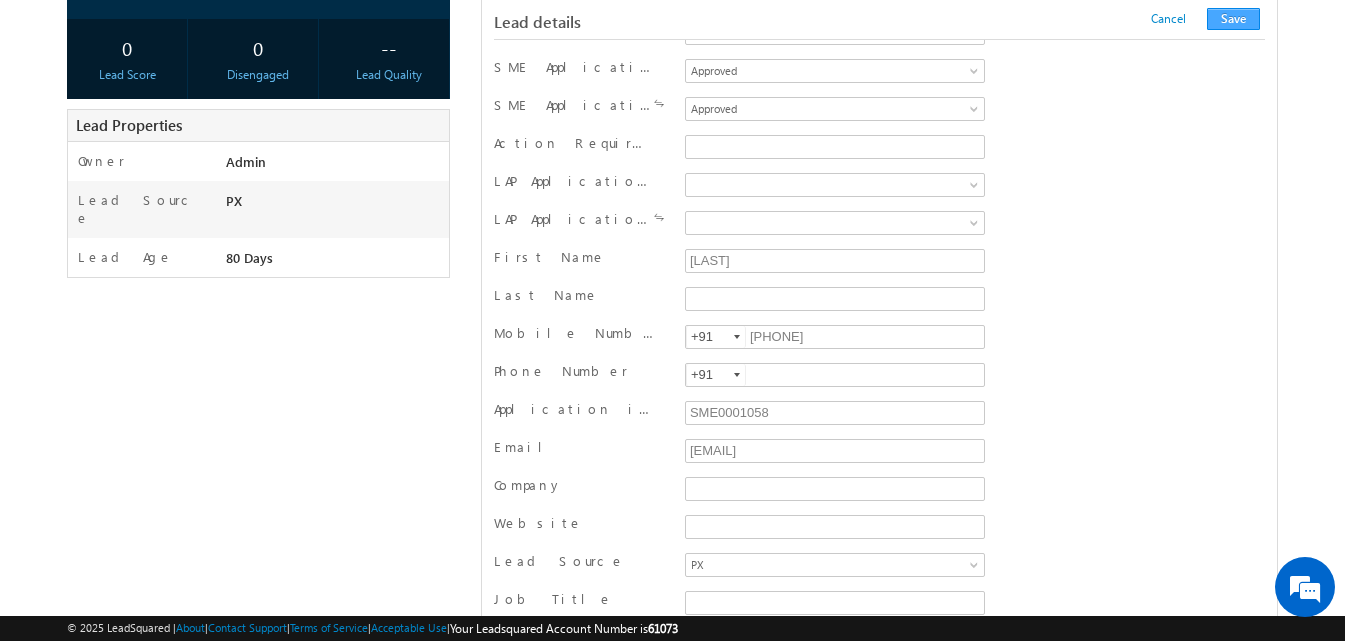 scroll, scrollTop: 2011, scrollLeft: 0, axis: vertical 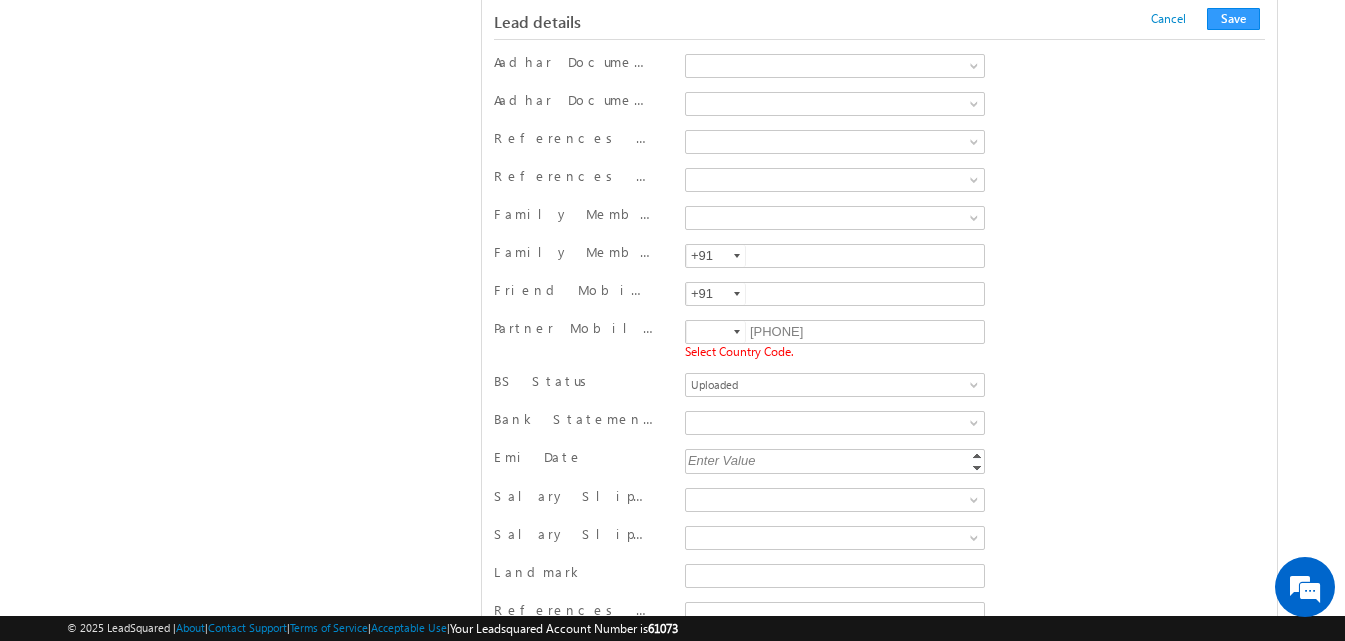 click at bounding box center [737, 332] 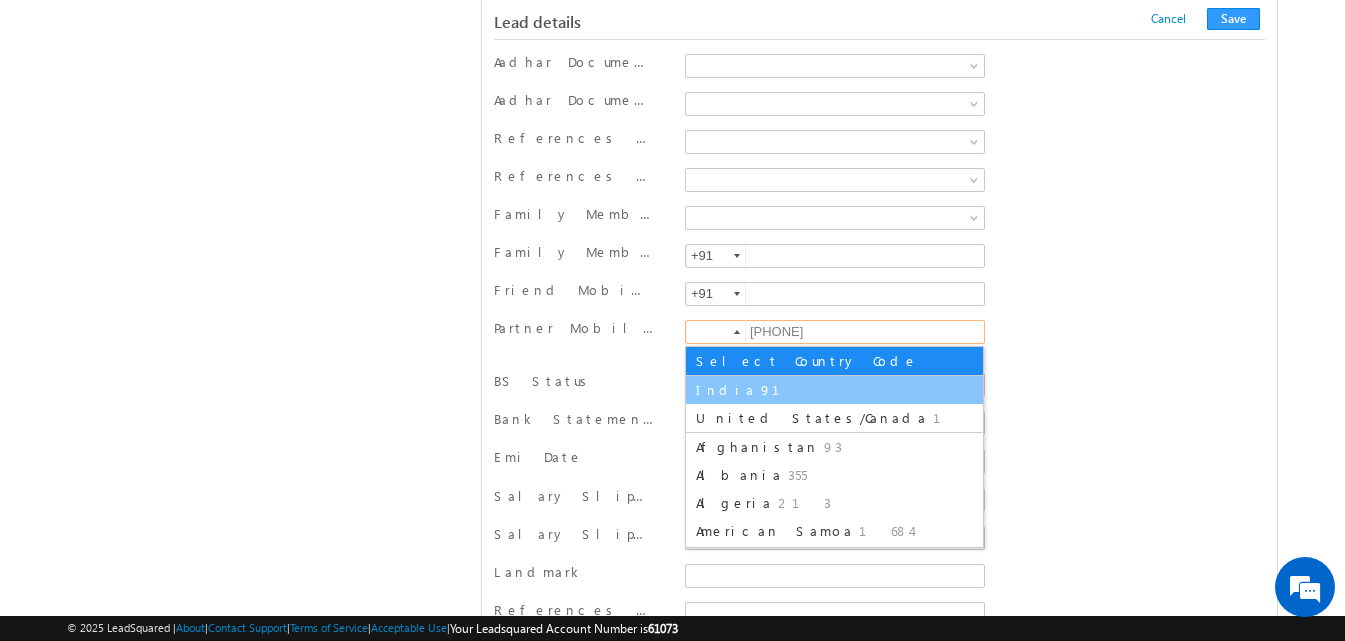 click on "India 91" at bounding box center (834, 390) 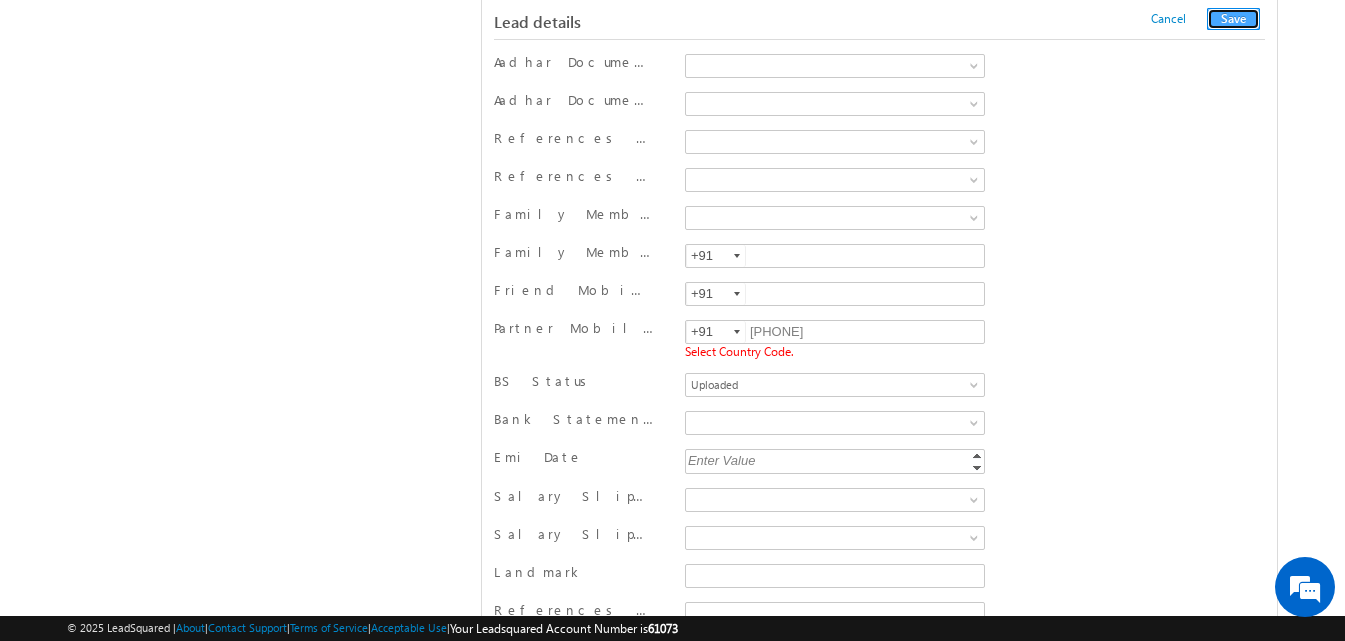 click on "Save" at bounding box center [1233, 19] 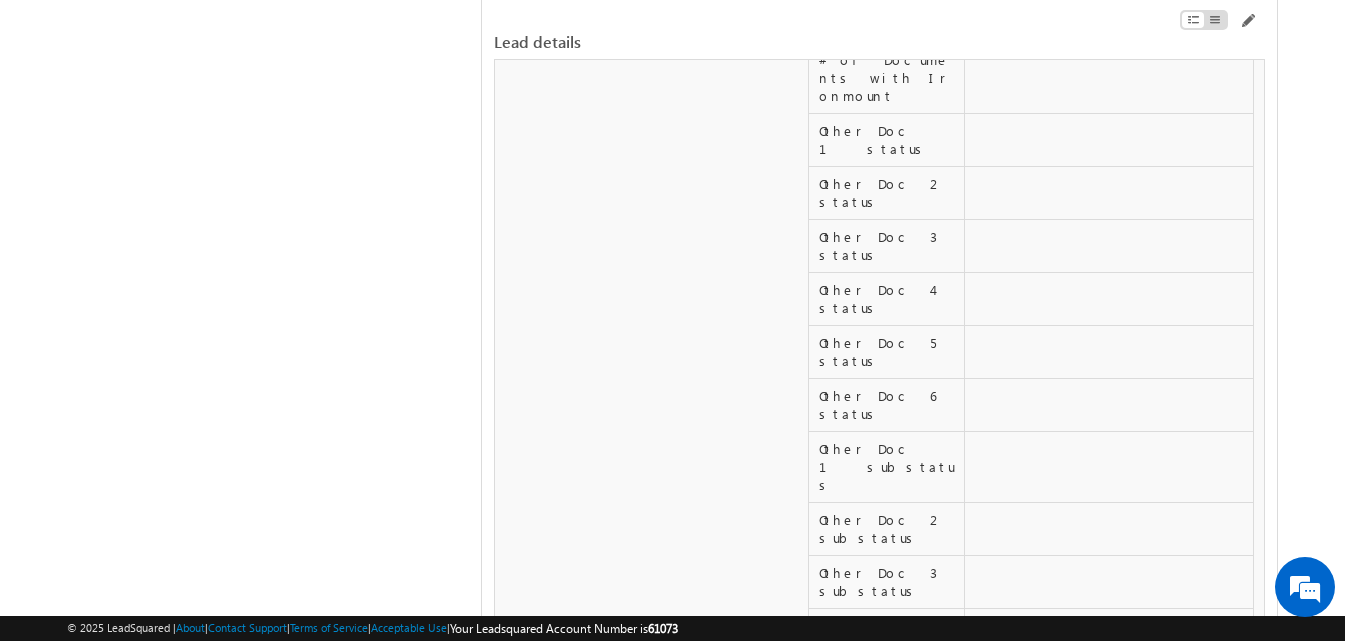 scroll, scrollTop: 2409, scrollLeft: 0, axis: vertical 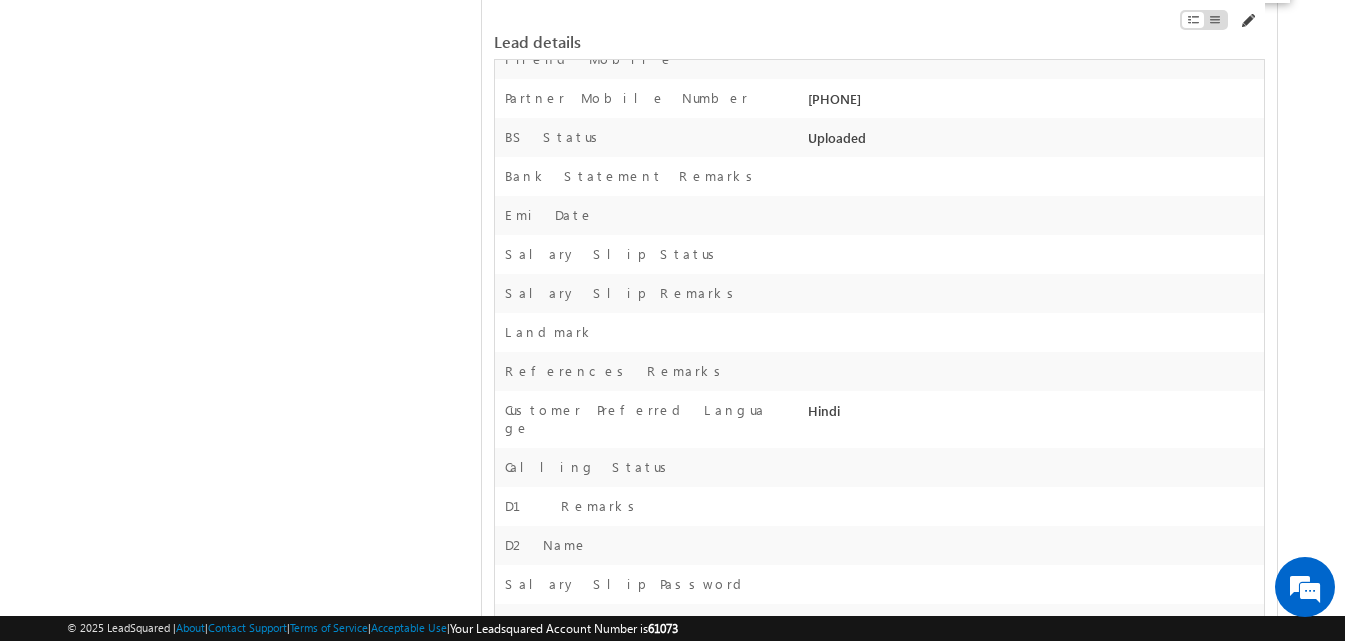 click at bounding box center (1247, 21) 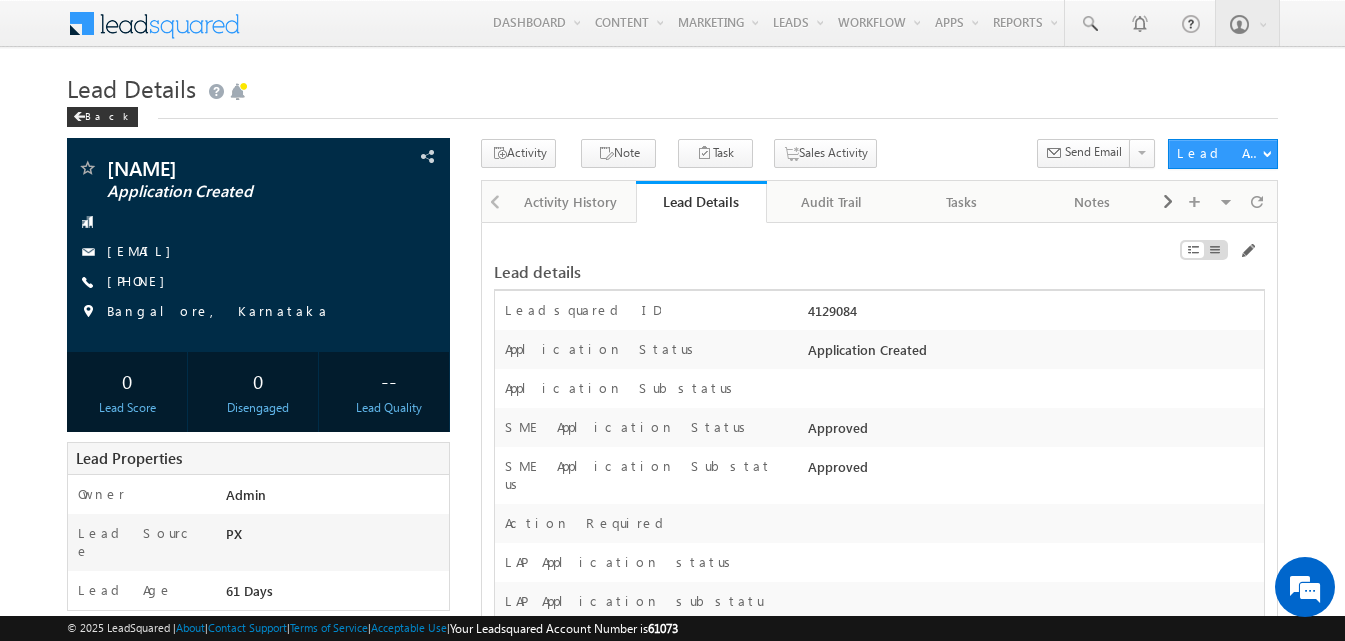 scroll, scrollTop: 0, scrollLeft: 0, axis: both 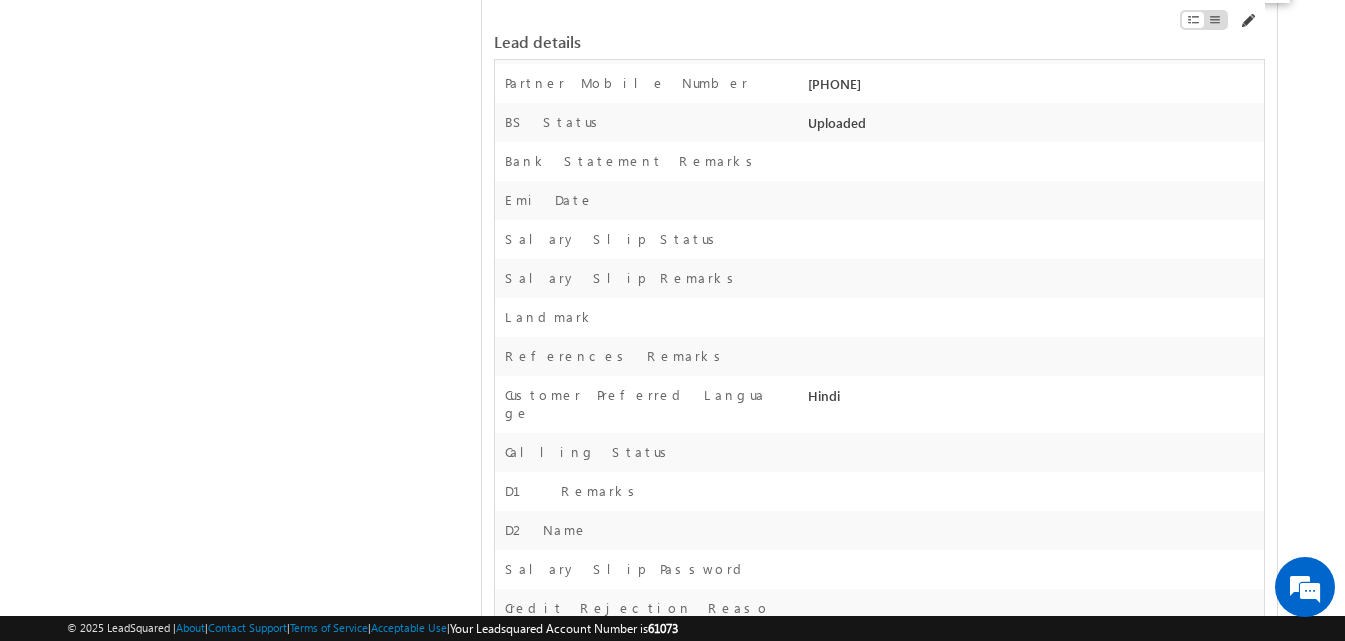 click at bounding box center [1247, 21] 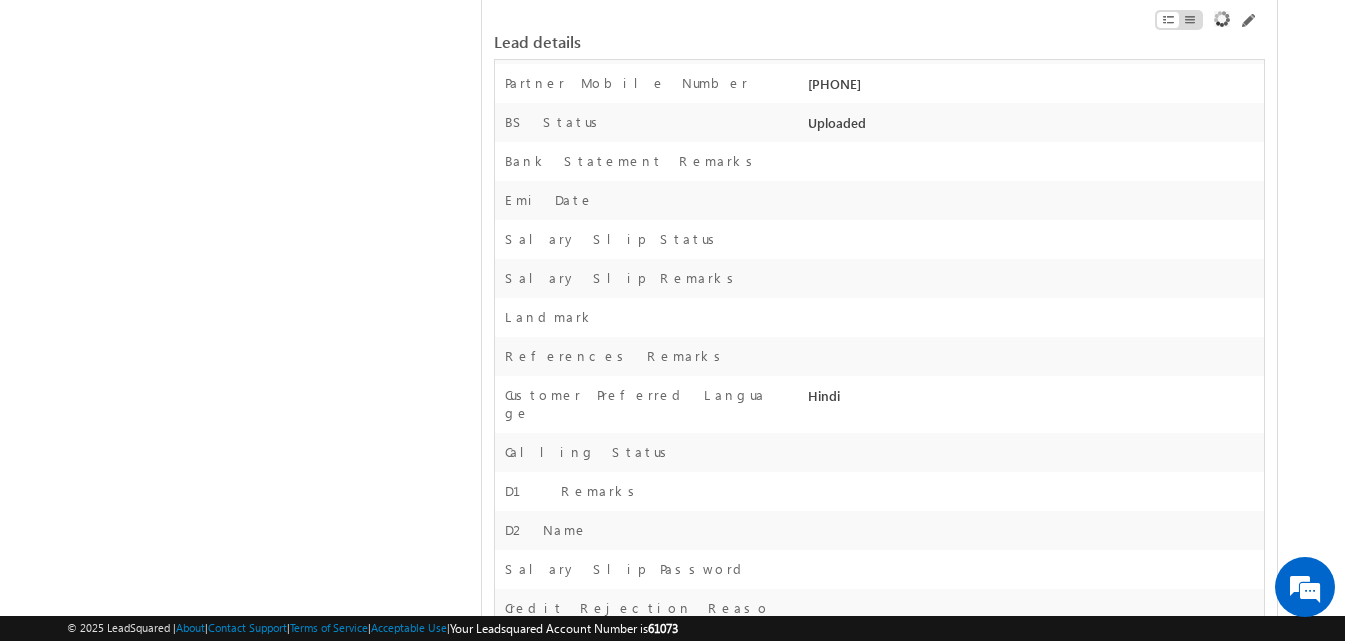 scroll, scrollTop: 0, scrollLeft: 0, axis: both 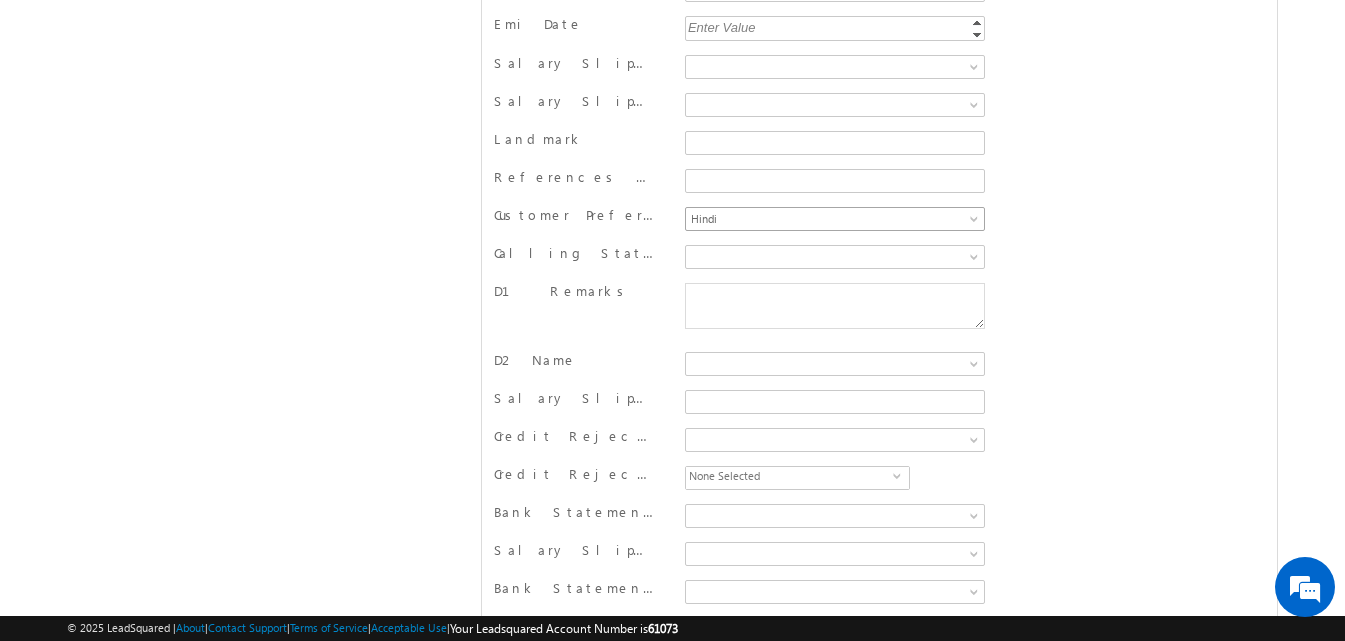 click on "English Hindi Tamil Kannada Telugu Hindi" at bounding box center (835, 221) 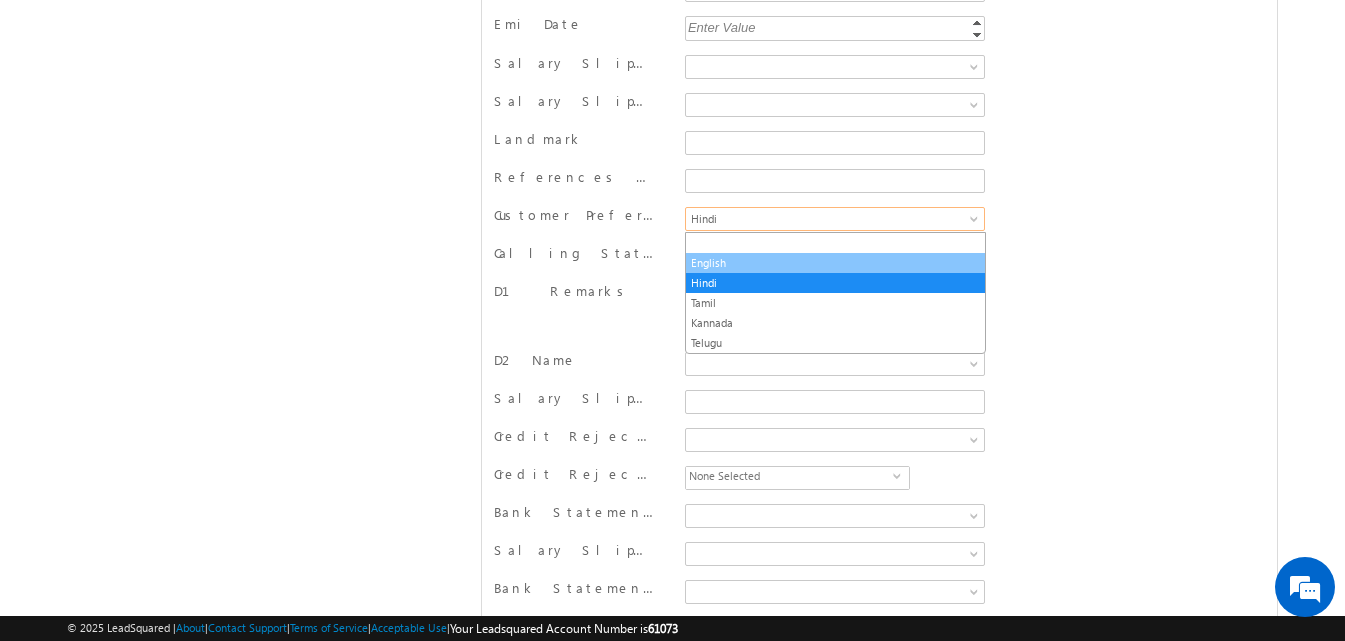 click on "English" at bounding box center (835, 263) 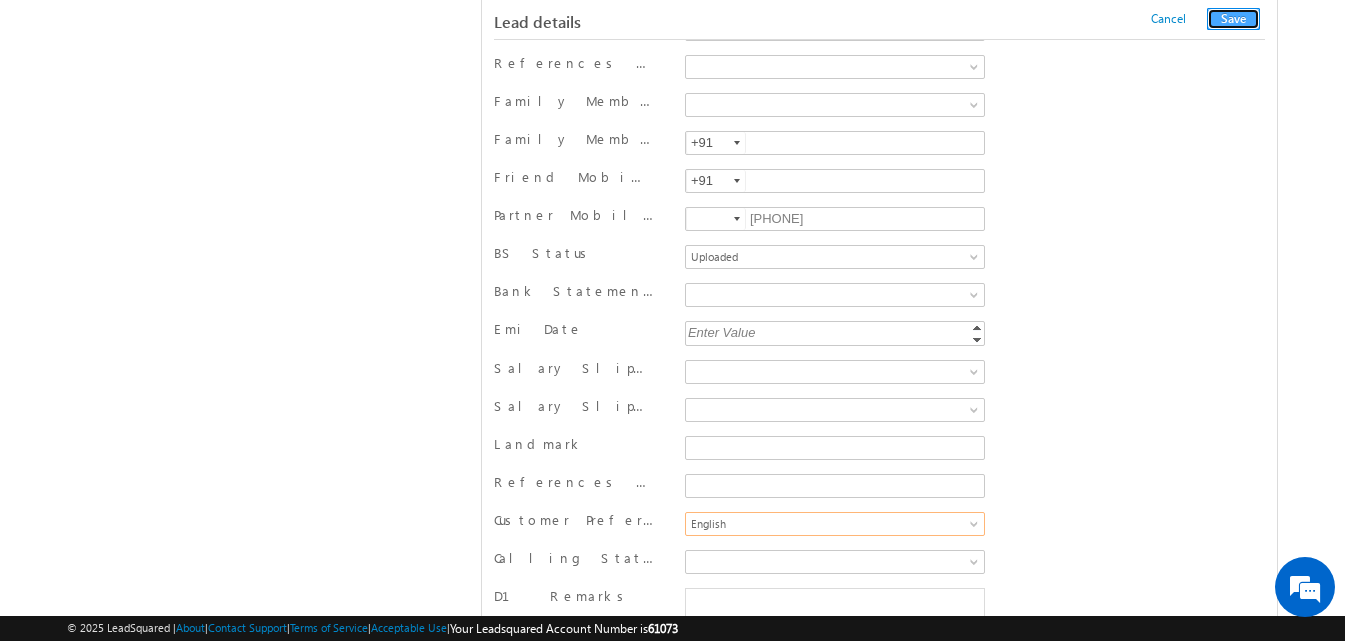 click on "Save" at bounding box center [1233, 19] 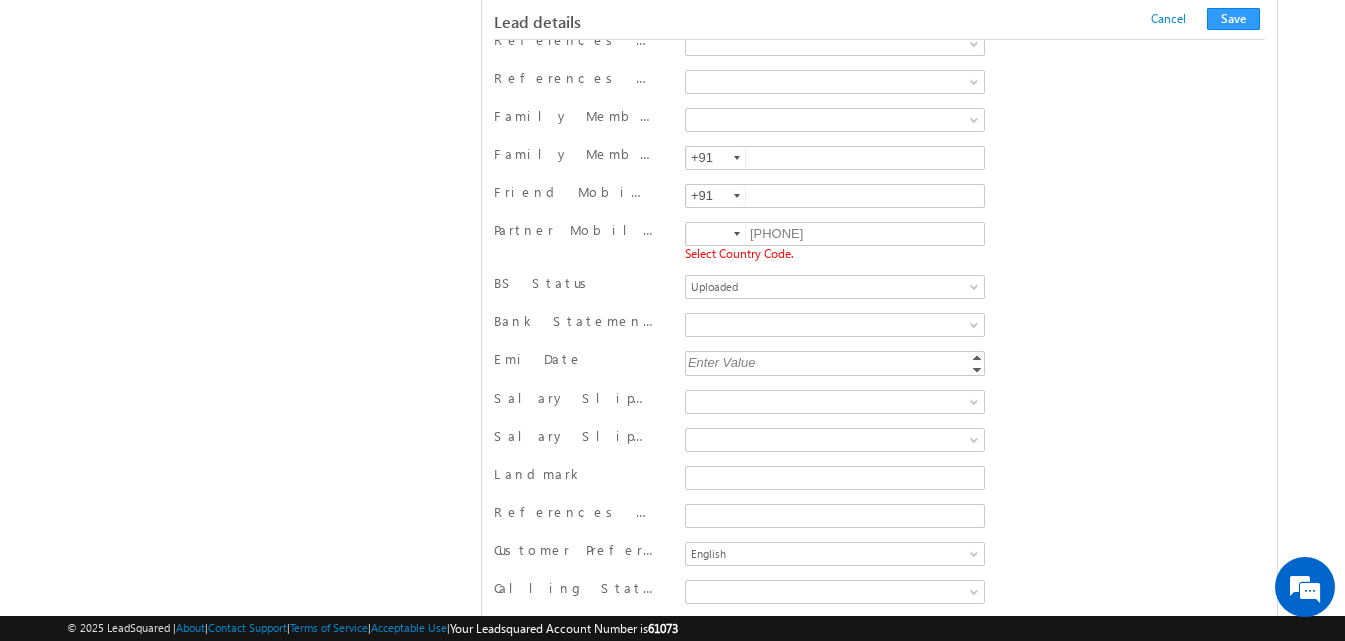 scroll, scrollTop: 338, scrollLeft: 0, axis: vertical 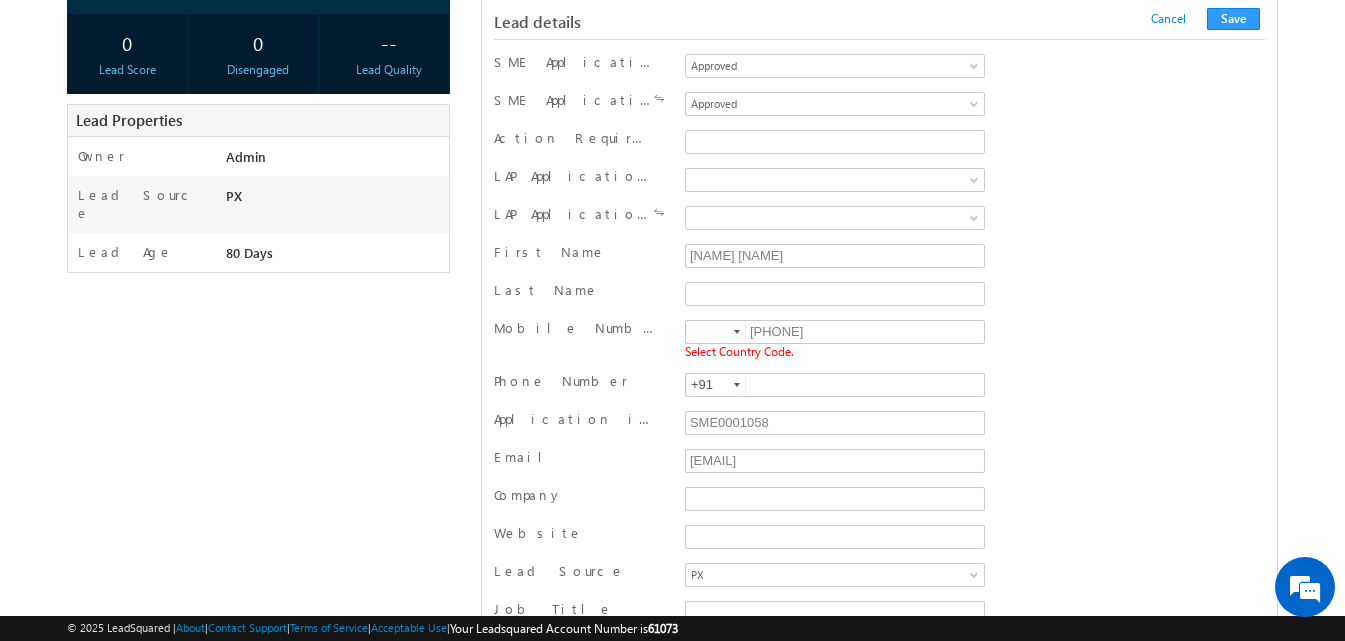 click at bounding box center [737, 332] 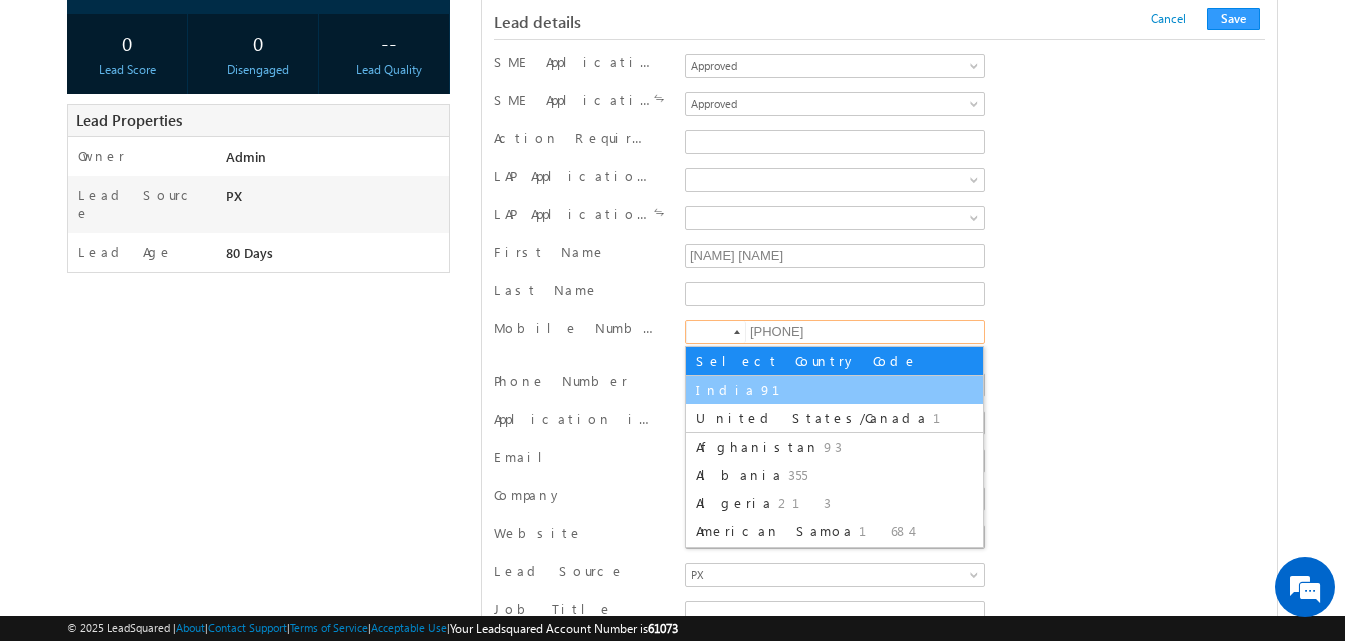 click on "India 91" at bounding box center (834, 390) 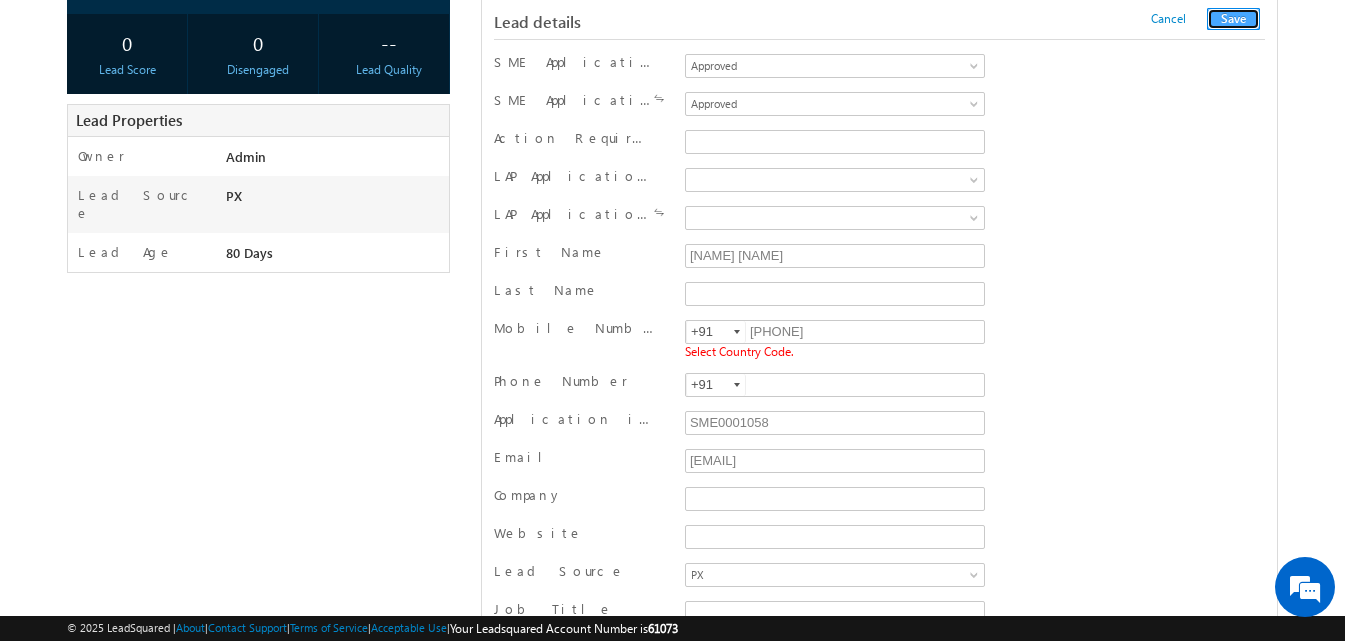click on "Save" at bounding box center [1233, 19] 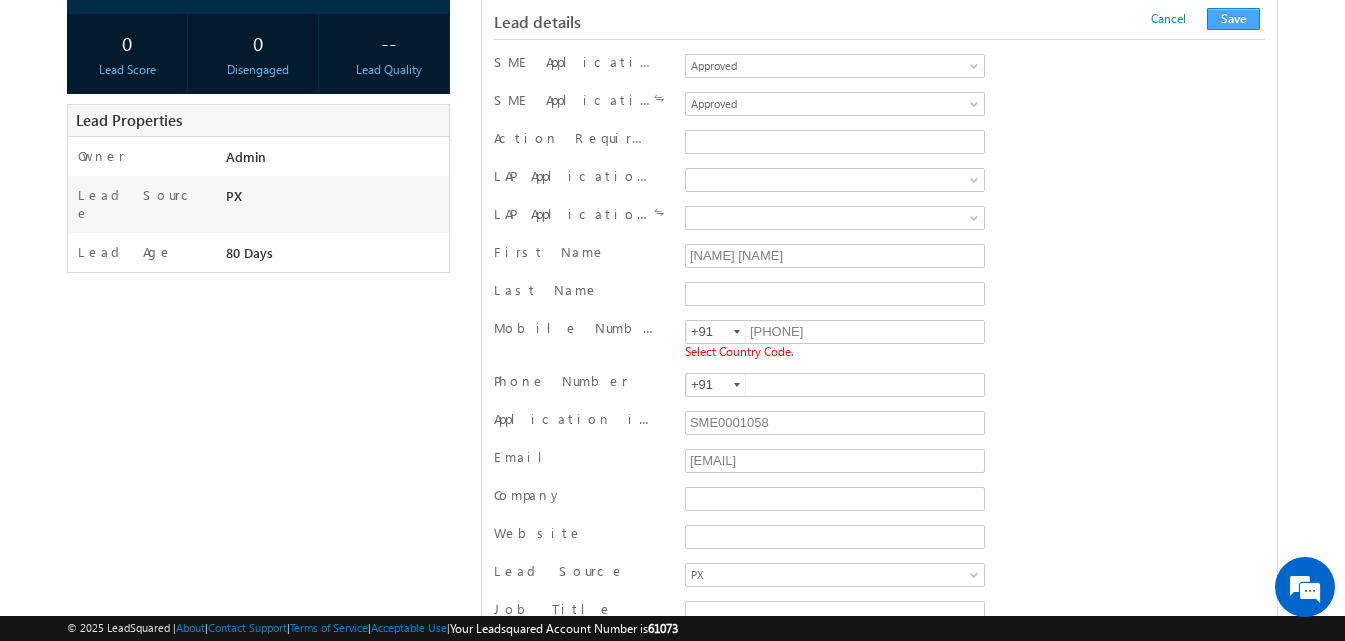 scroll, scrollTop: 2011, scrollLeft: 0, axis: vertical 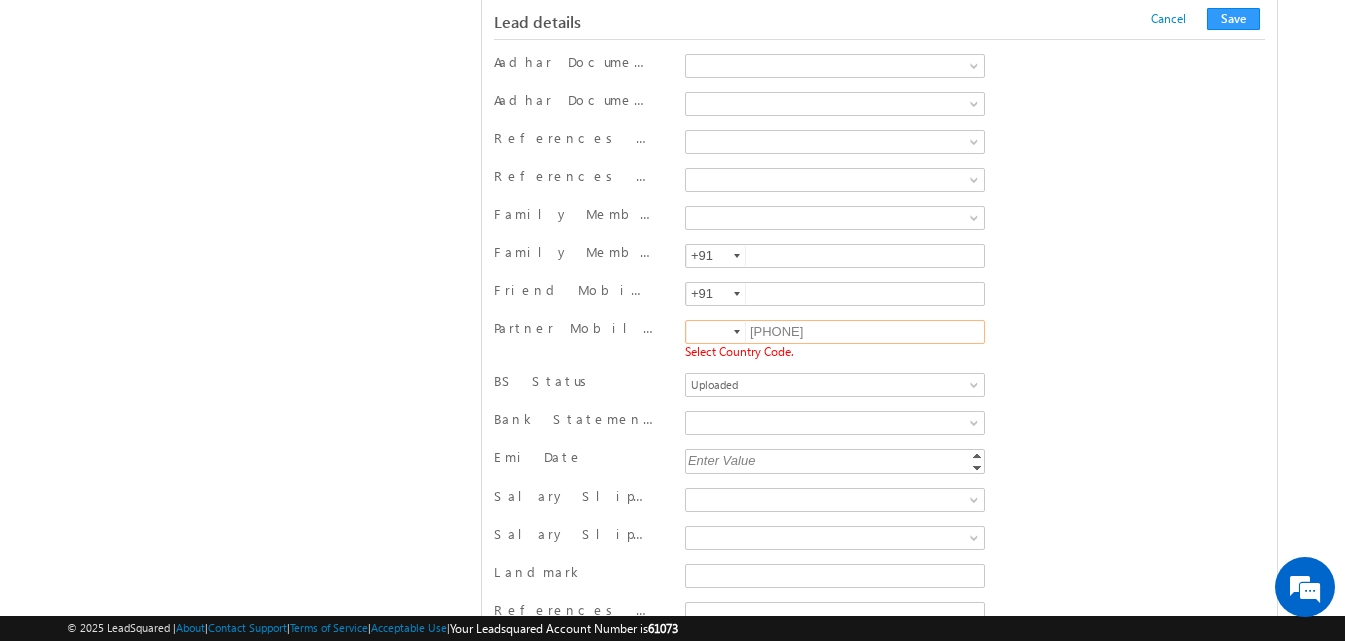 click at bounding box center [737, 332] 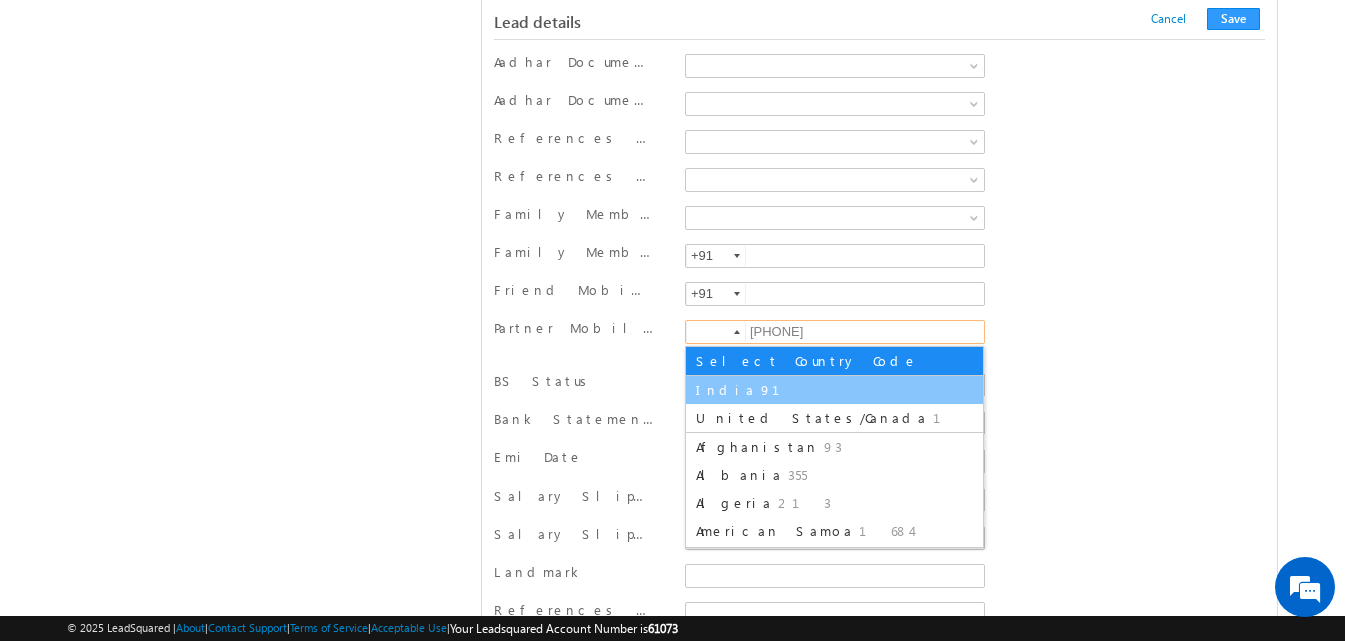click on "India" at bounding box center (726, 389) 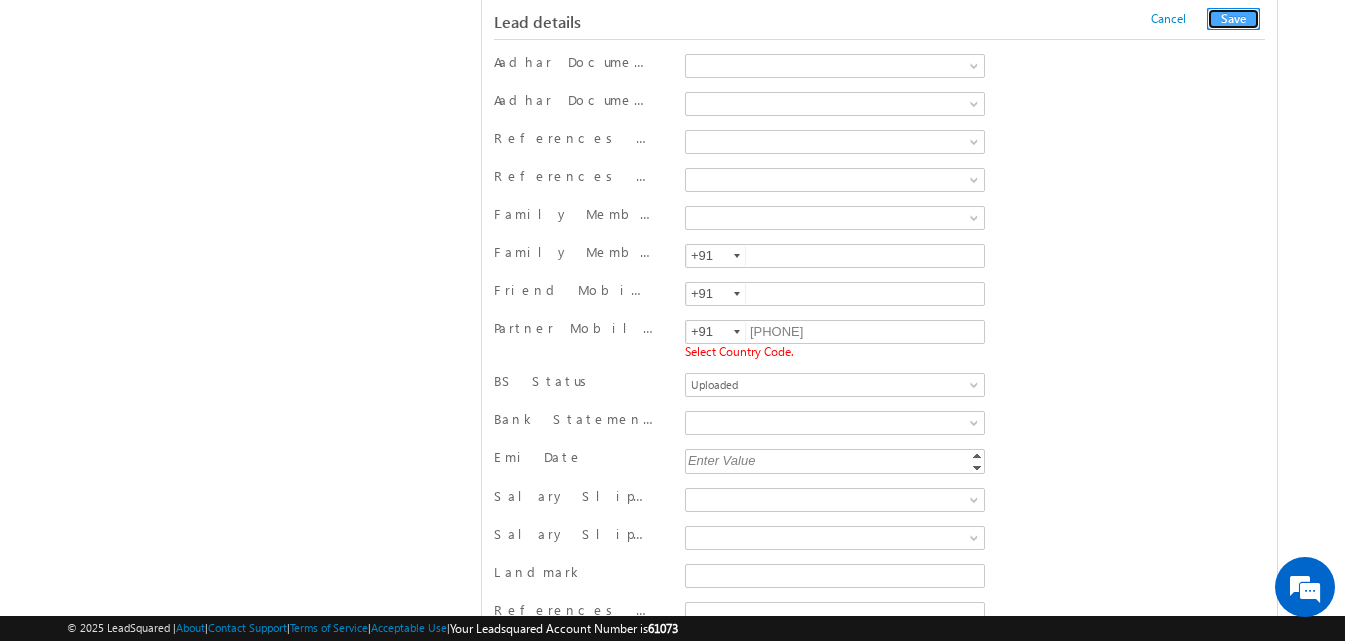 click on "Save" at bounding box center (1233, 19) 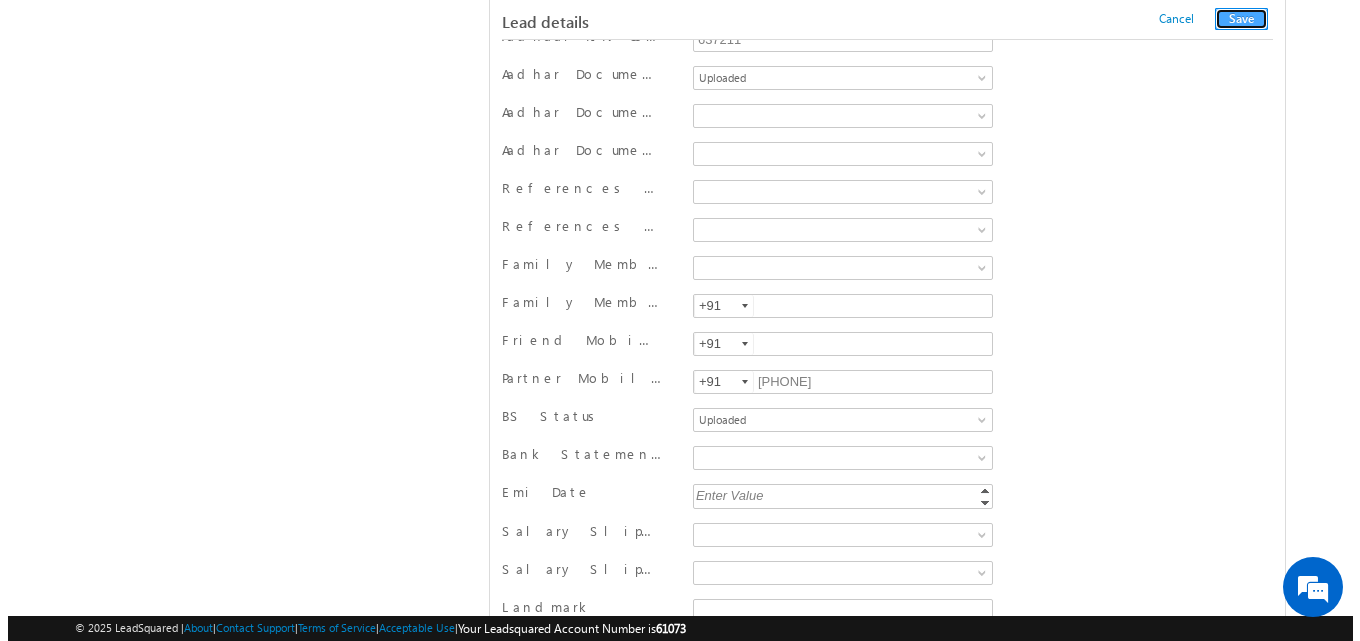 scroll, scrollTop: 0, scrollLeft: 0, axis: both 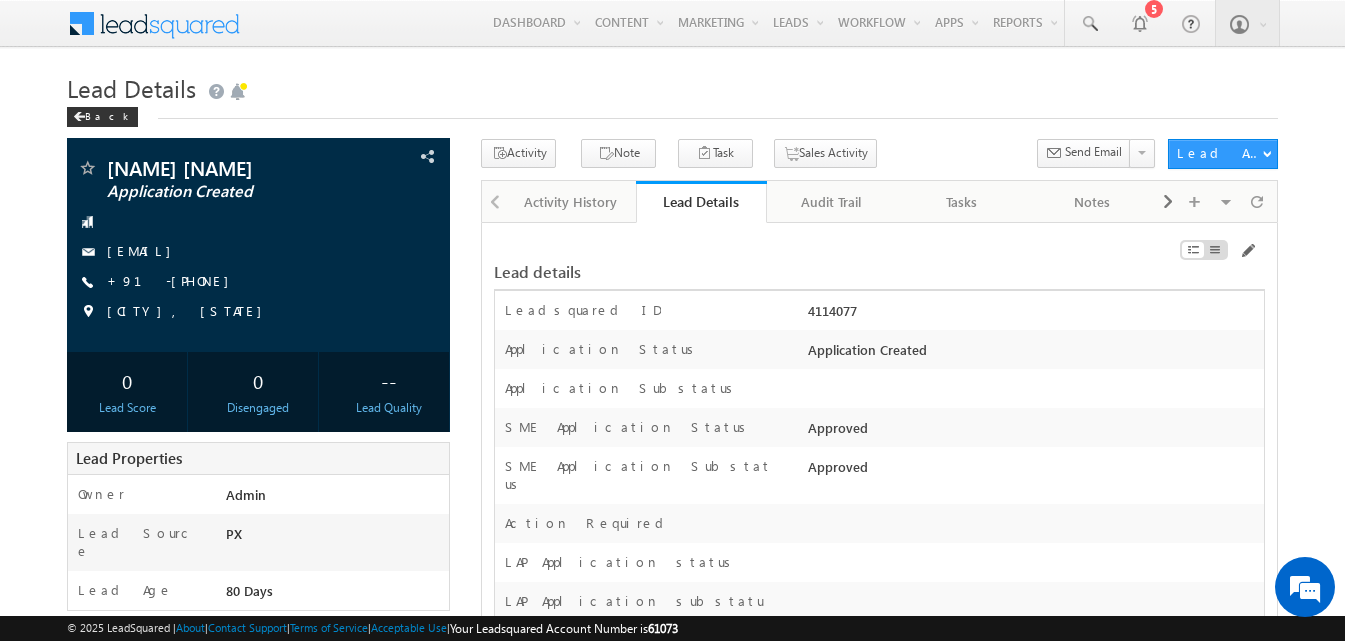 click on "Lead Details" at bounding box center (672, 86) 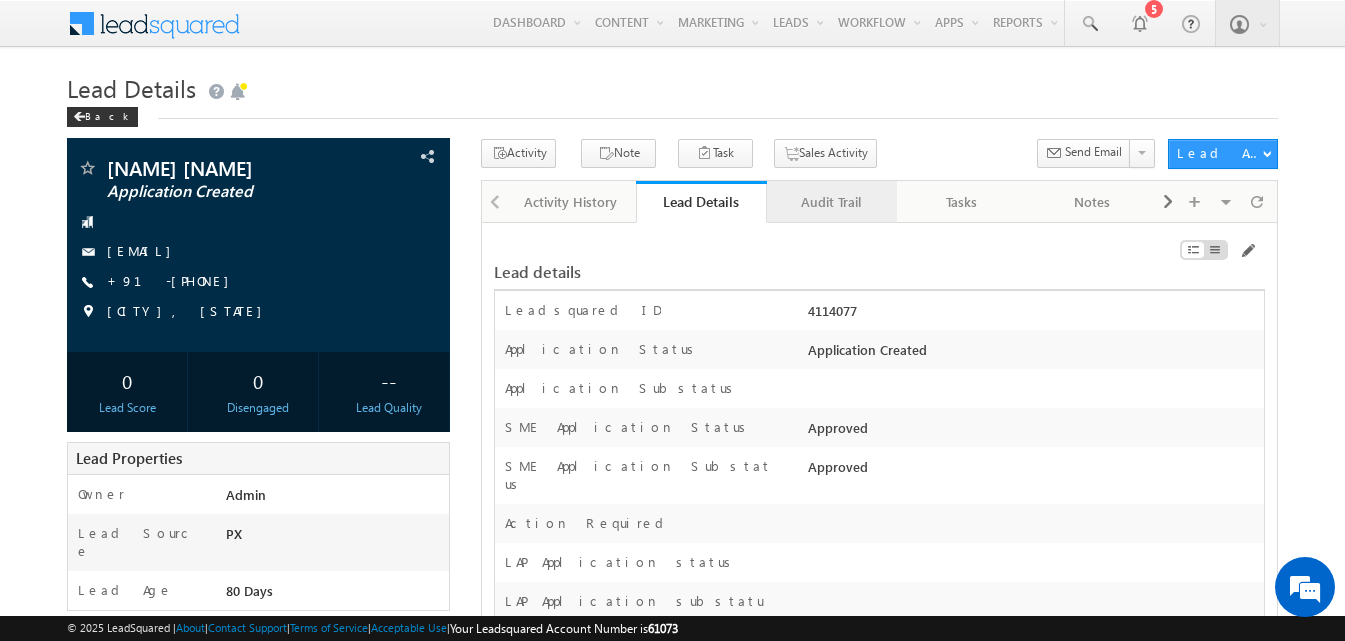 click on "Audit Trail" at bounding box center [831, 202] 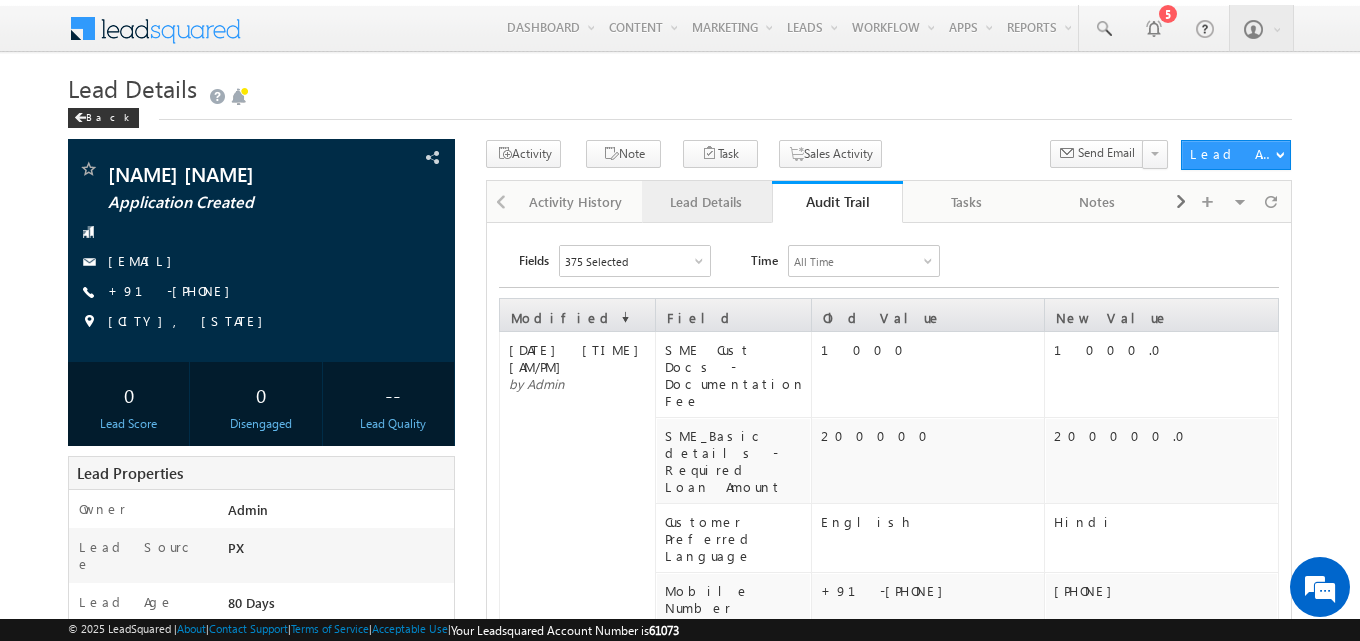 click on "Lead Details" at bounding box center [707, 202] 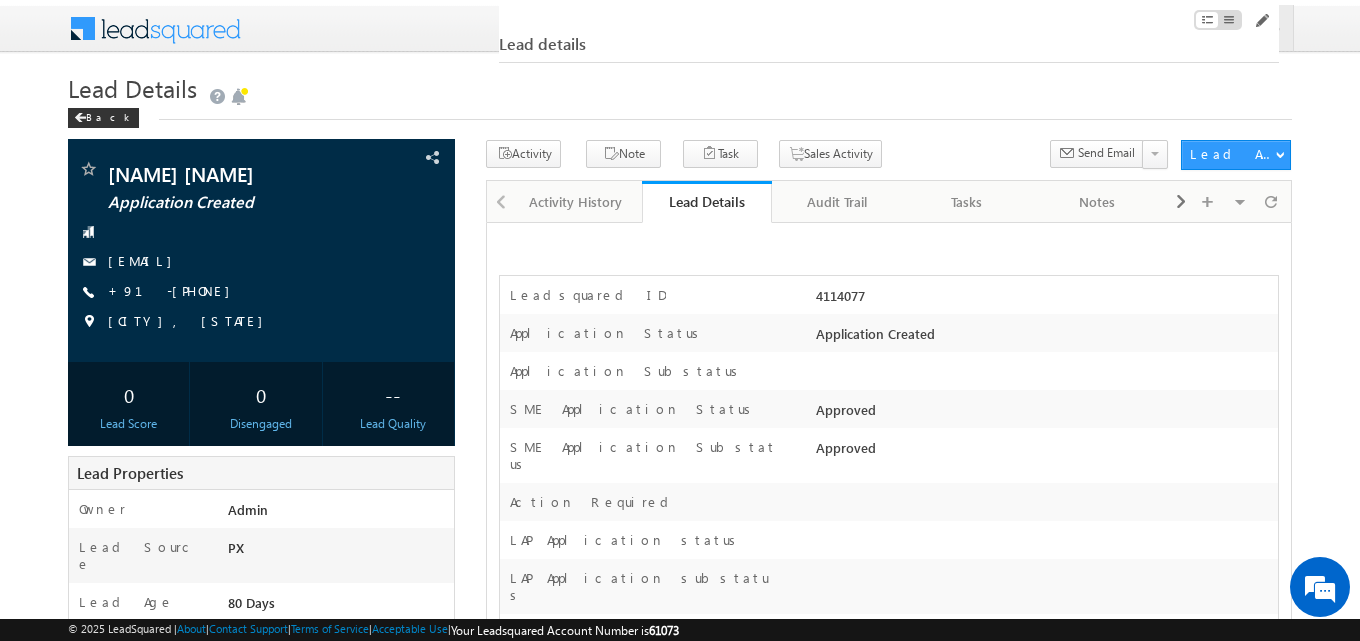 scroll, scrollTop: 2366, scrollLeft: 0, axis: vertical 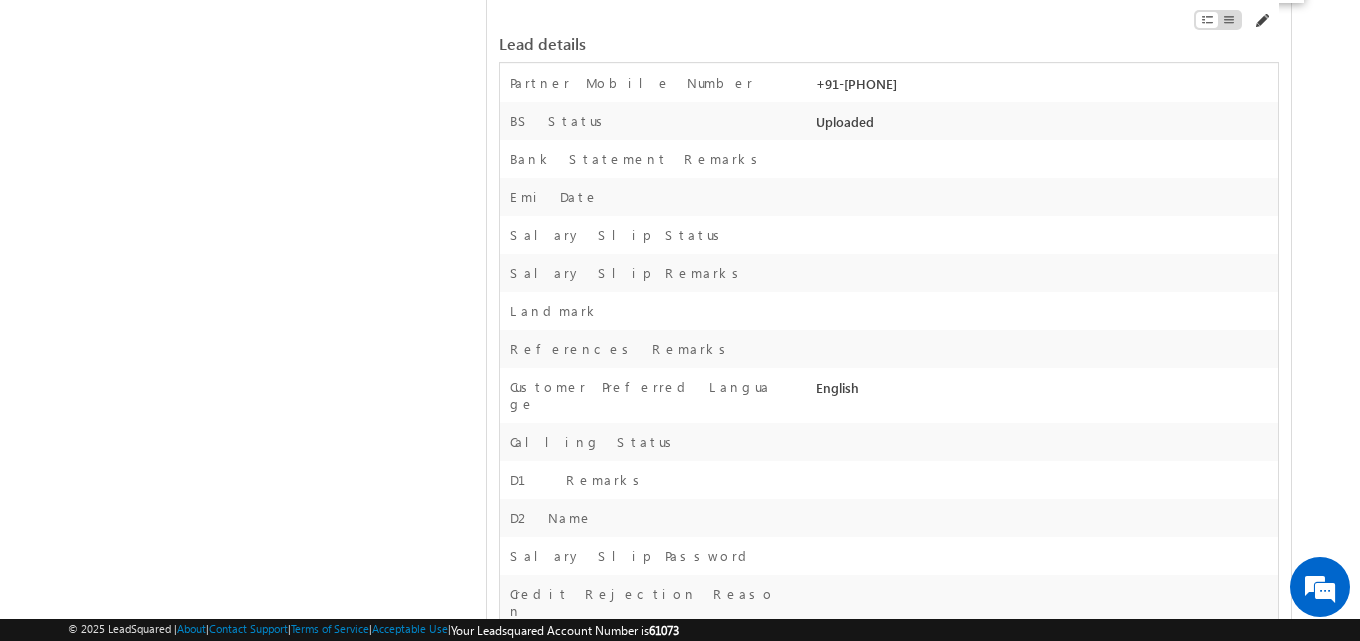 click at bounding box center [1261, 21] 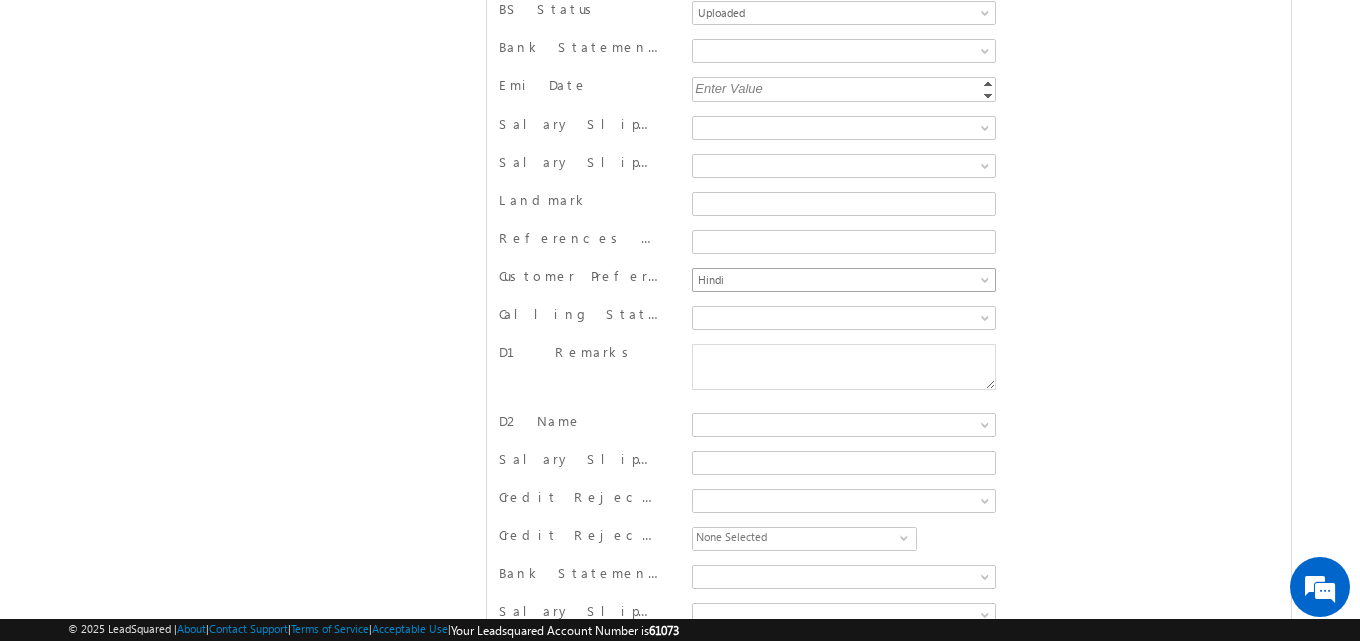 click on "Hindi" at bounding box center [840, 280] 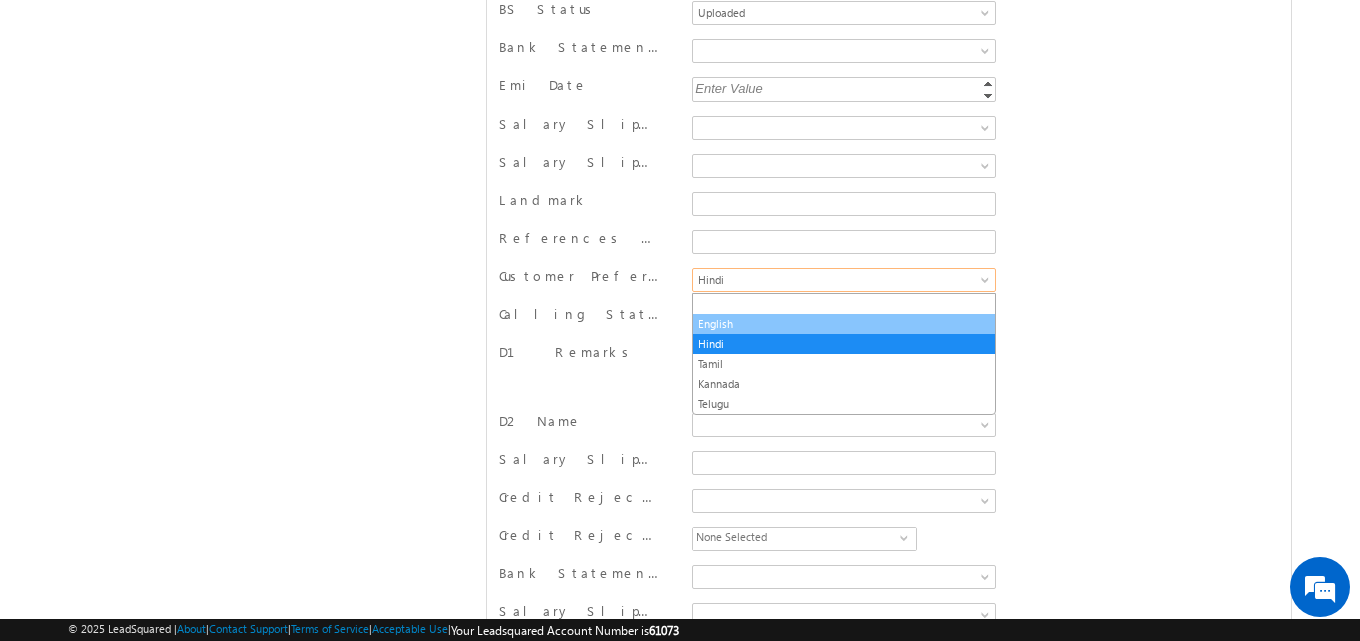 click on "English" at bounding box center (844, 324) 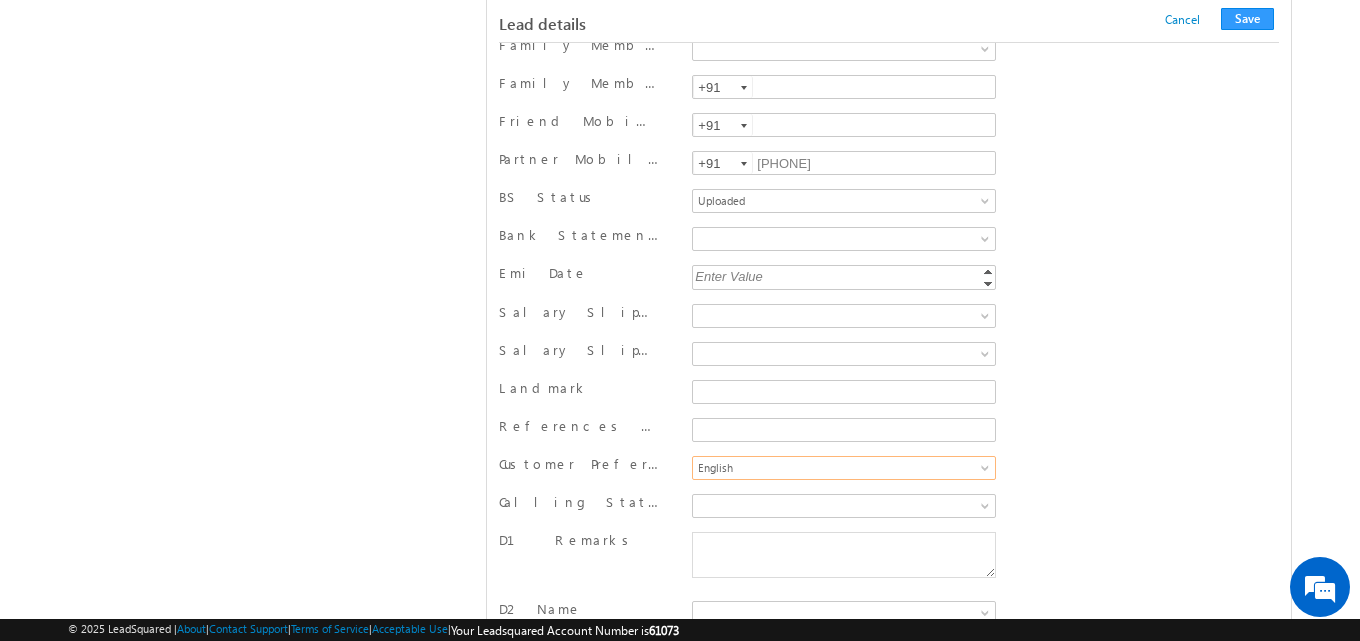 scroll, scrollTop: 2066, scrollLeft: 0, axis: vertical 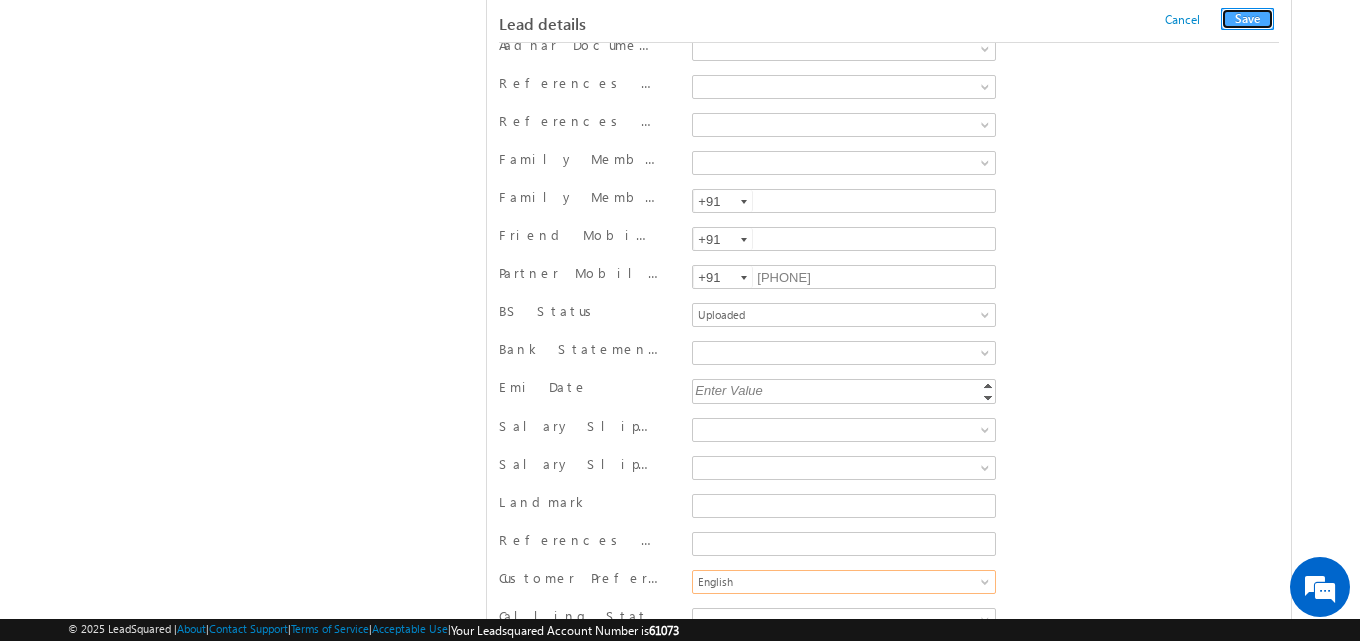 click on "Save" at bounding box center (1247, 19) 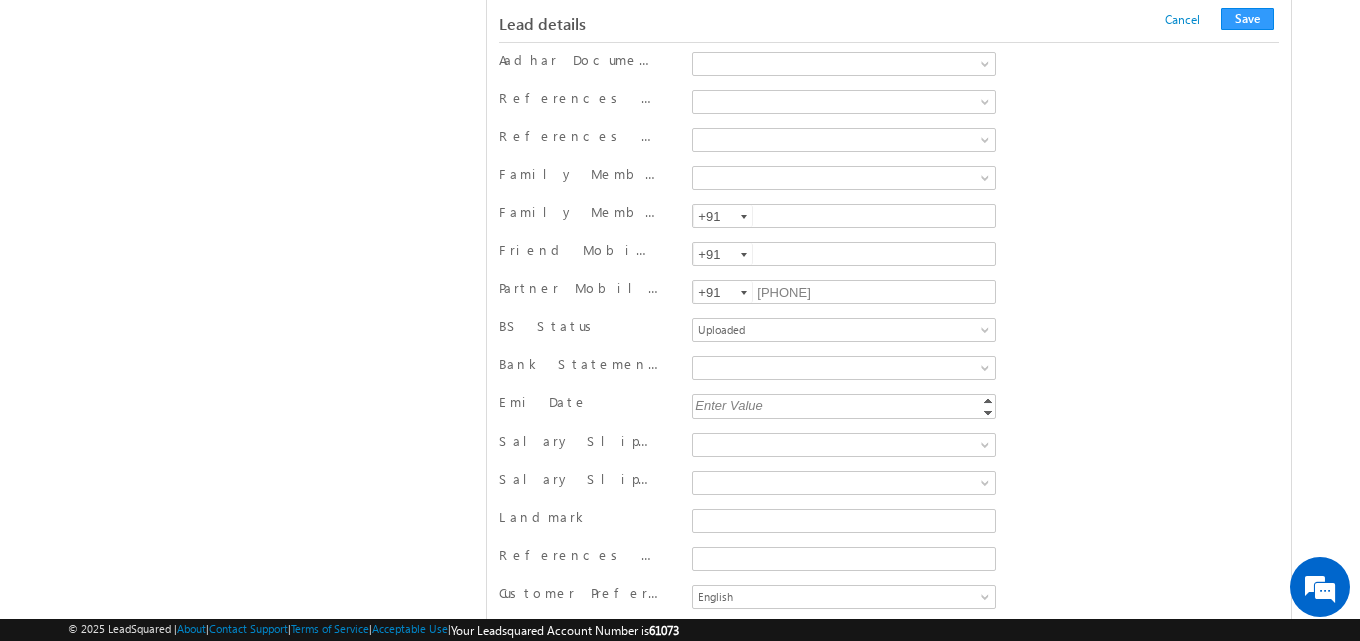 scroll, scrollTop: 339, scrollLeft: 0, axis: vertical 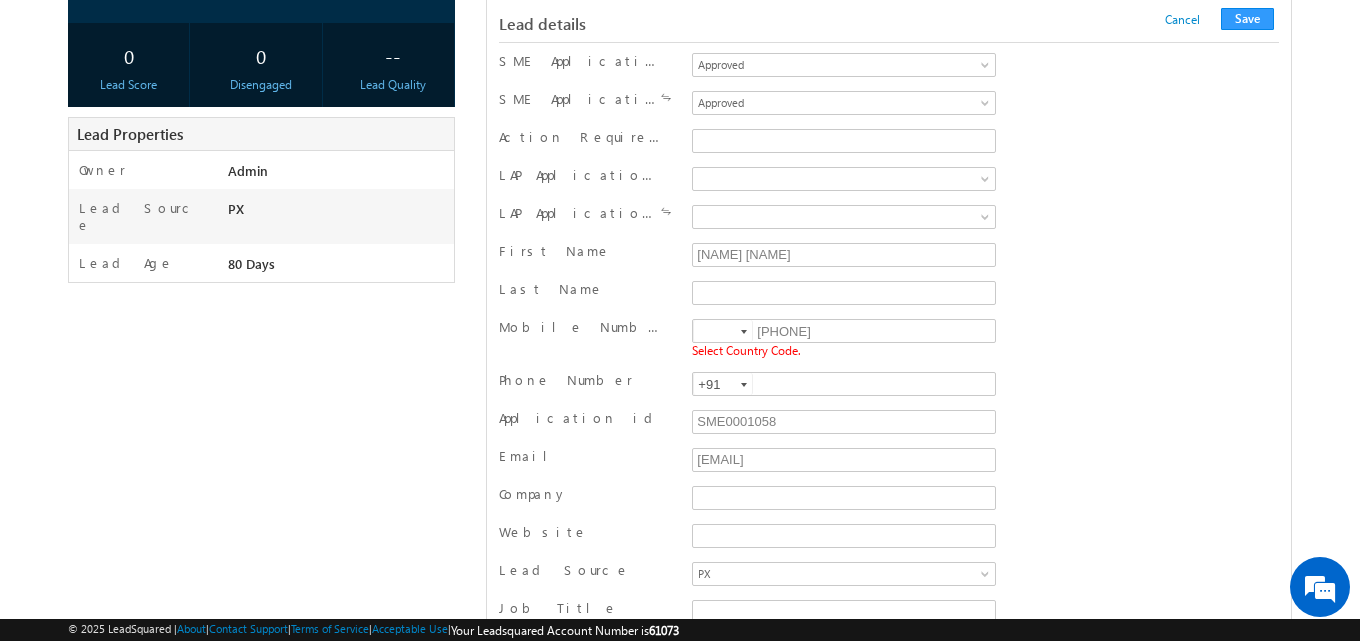 click at bounding box center (744, 332) 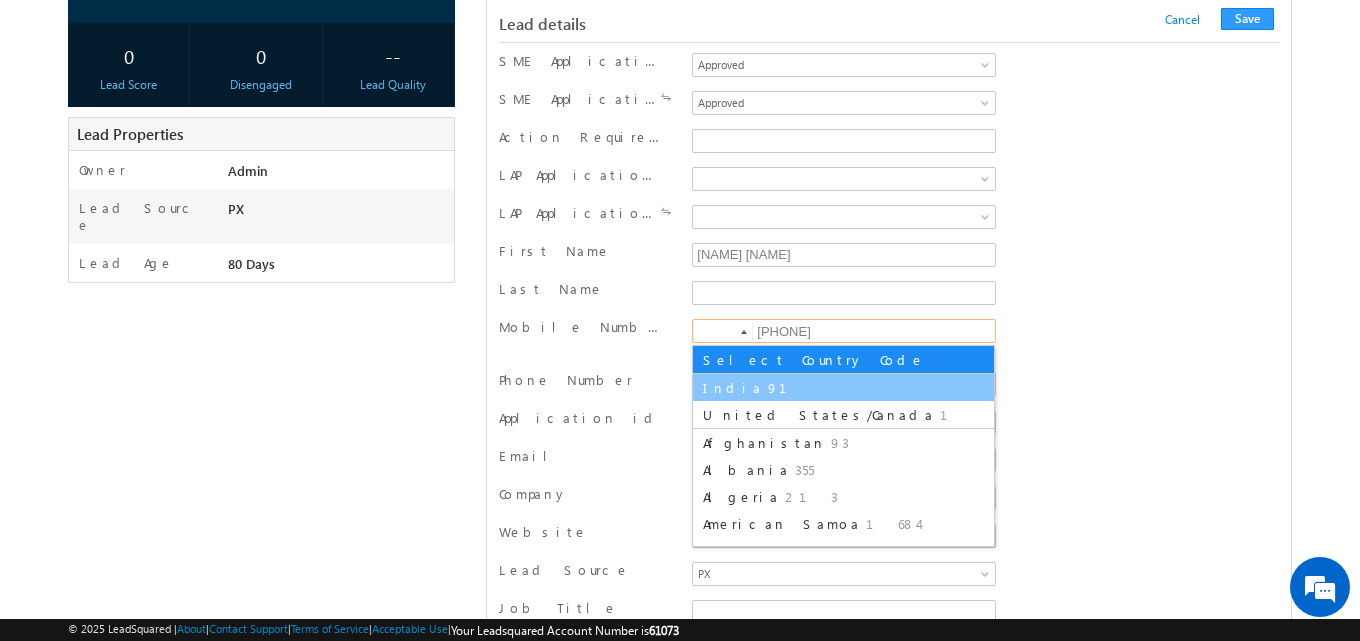 click on "India" at bounding box center [733, 387] 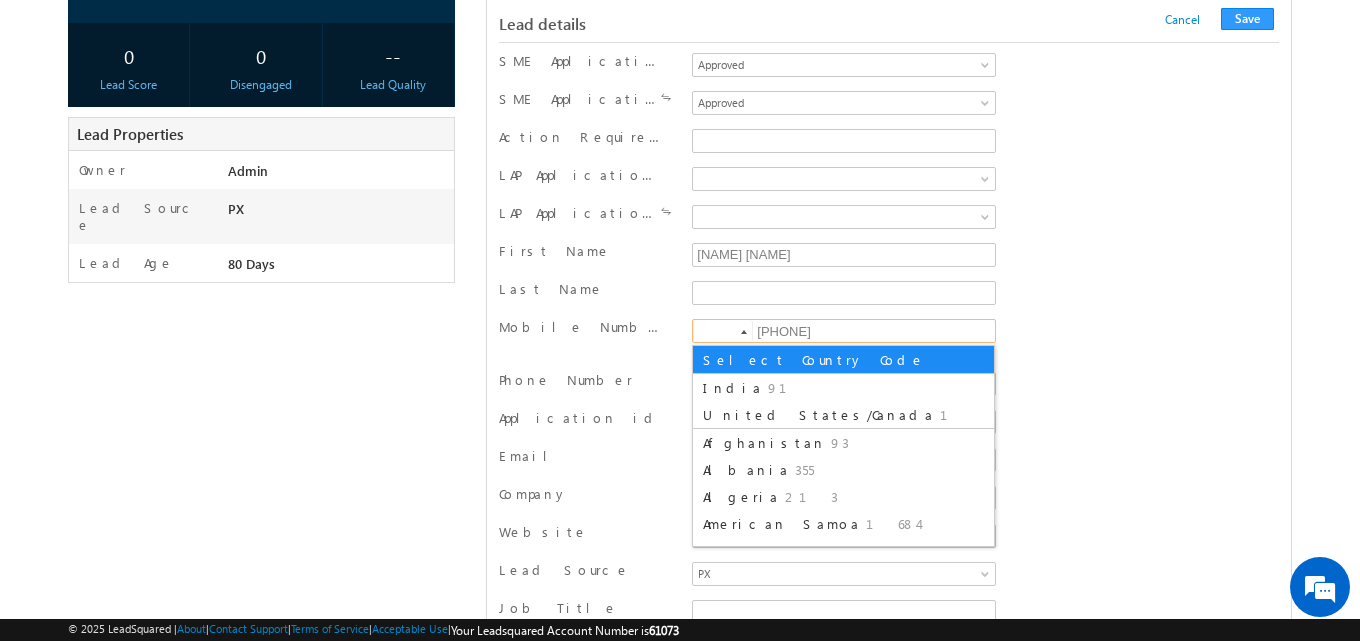 type on "+91" 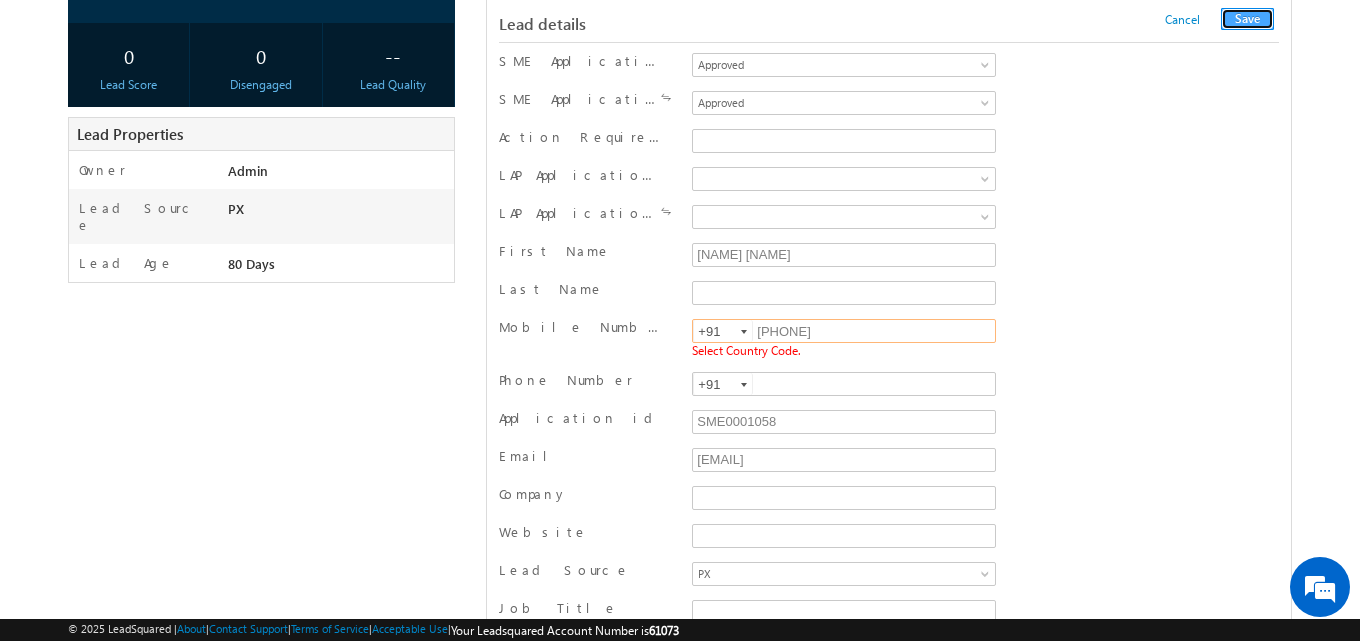 click on "Save" at bounding box center (1247, 19) 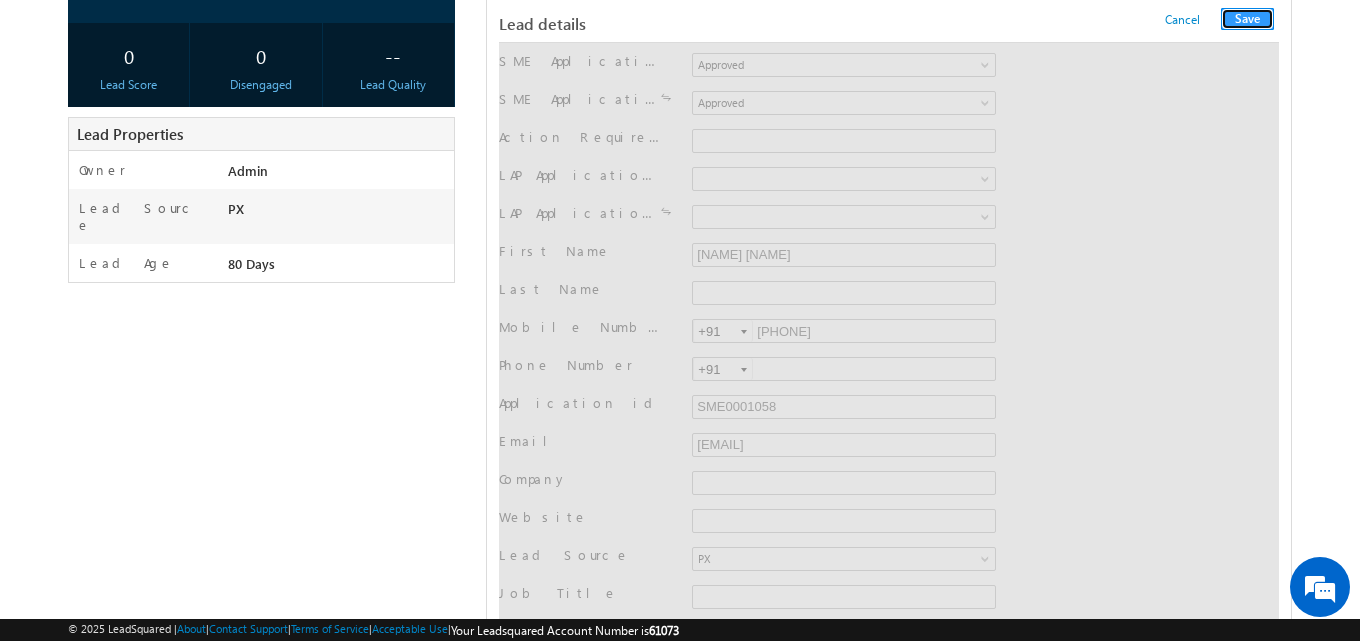 scroll, scrollTop: 0, scrollLeft: 0, axis: both 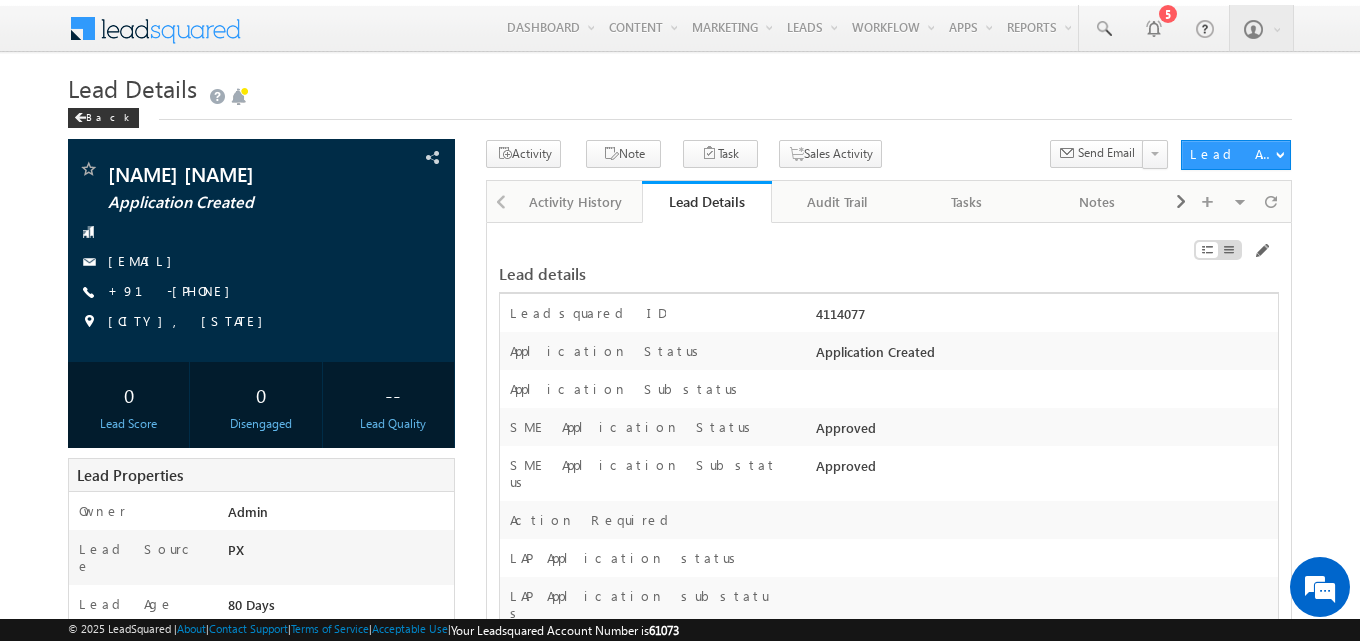 click on "Lead Details" at bounding box center [680, 89] 